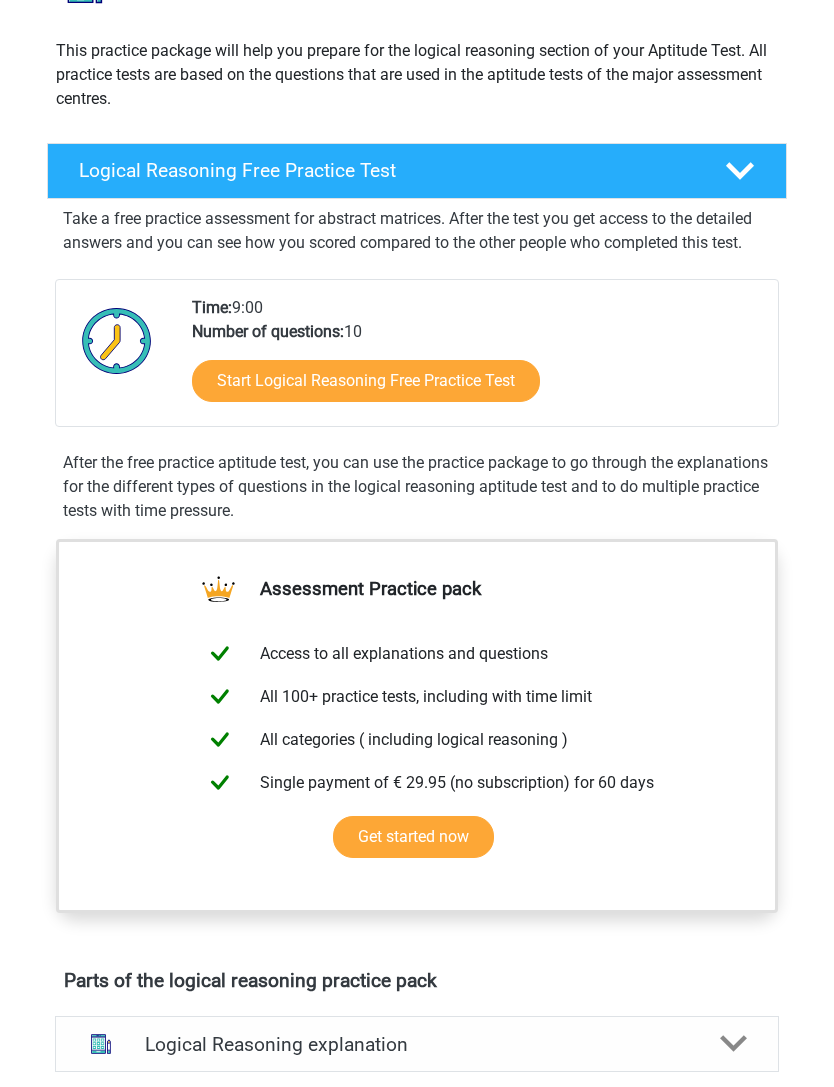 scroll, scrollTop: 199, scrollLeft: 0, axis: vertical 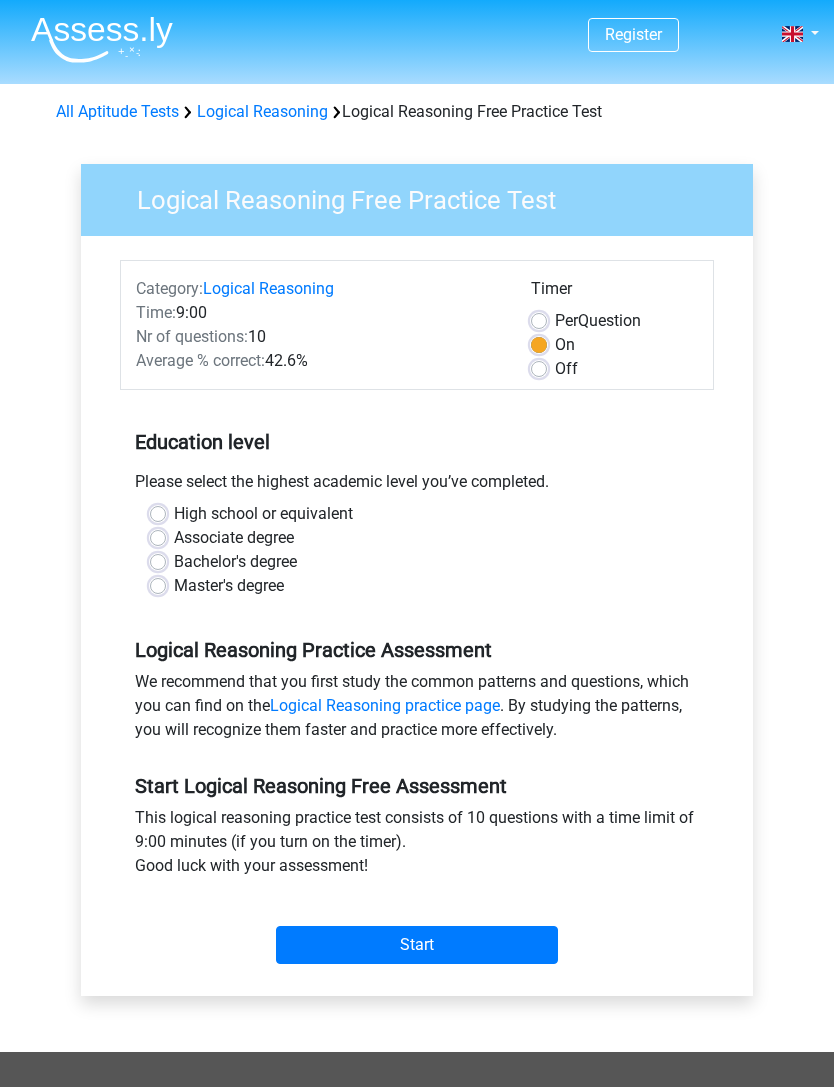 click on "High school or equivalent" at bounding box center [417, 514] 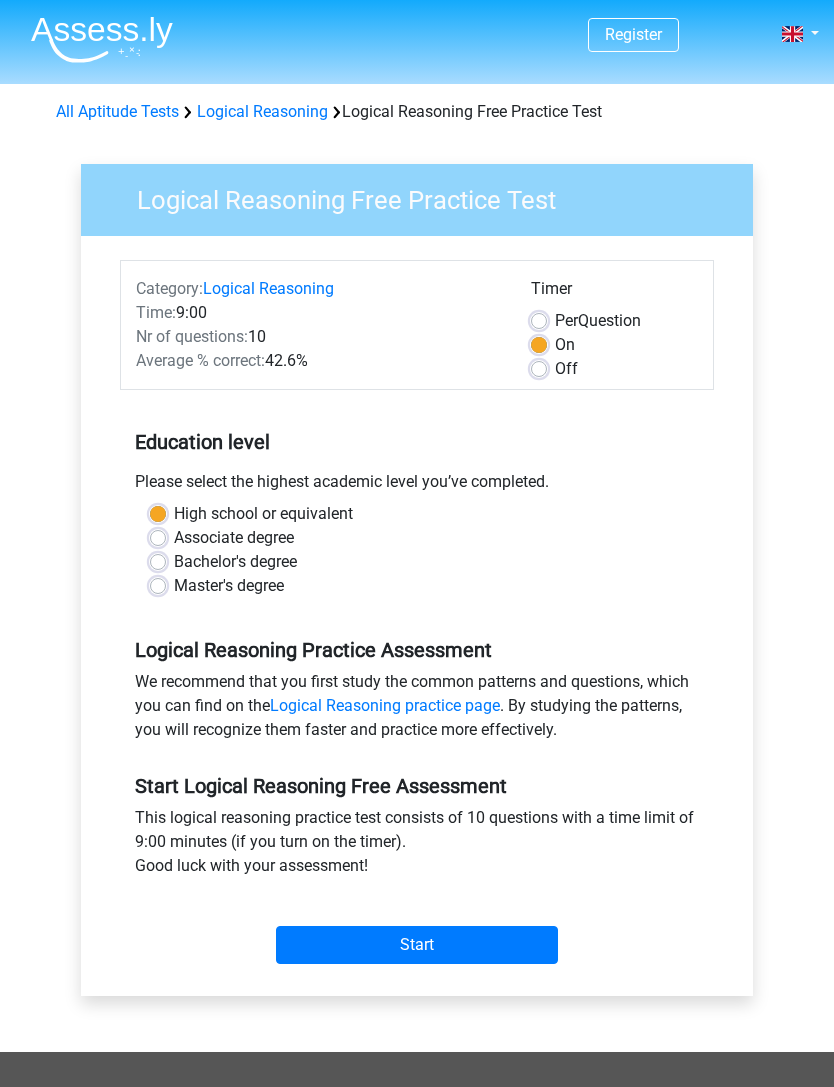 click on "Start" at bounding box center (417, 945) 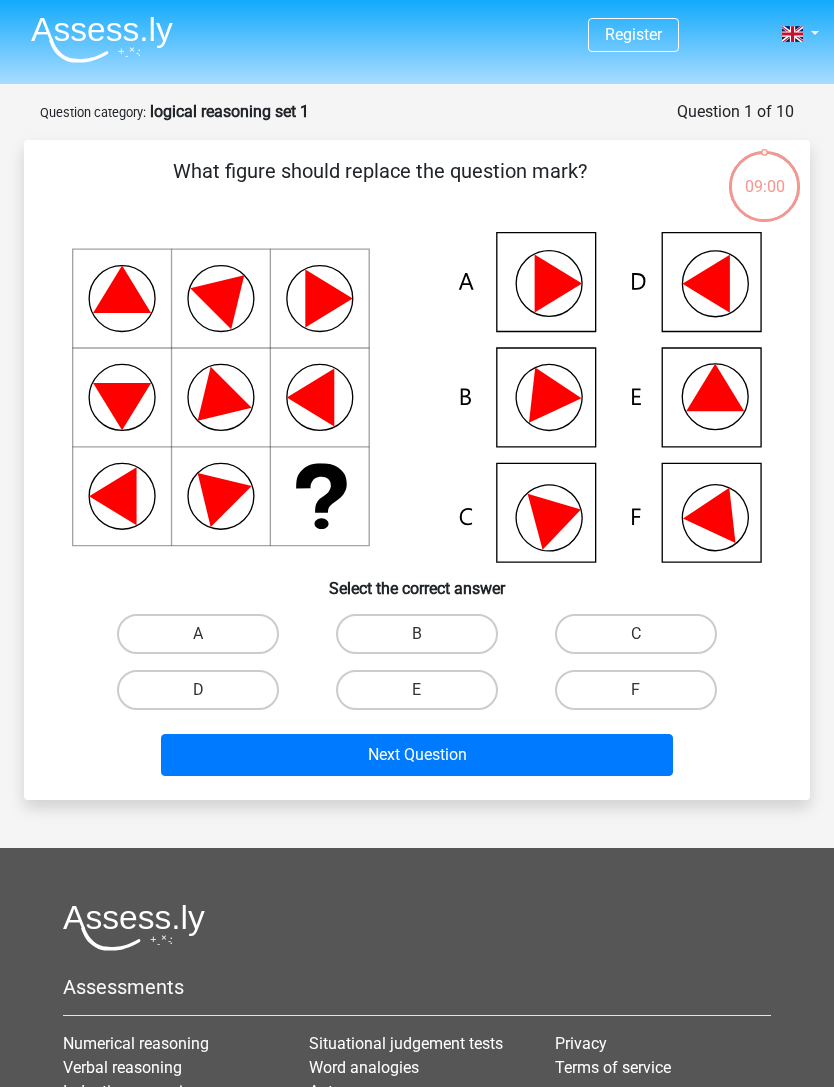scroll, scrollTop: 0, scrollLeft: 0, axis: both 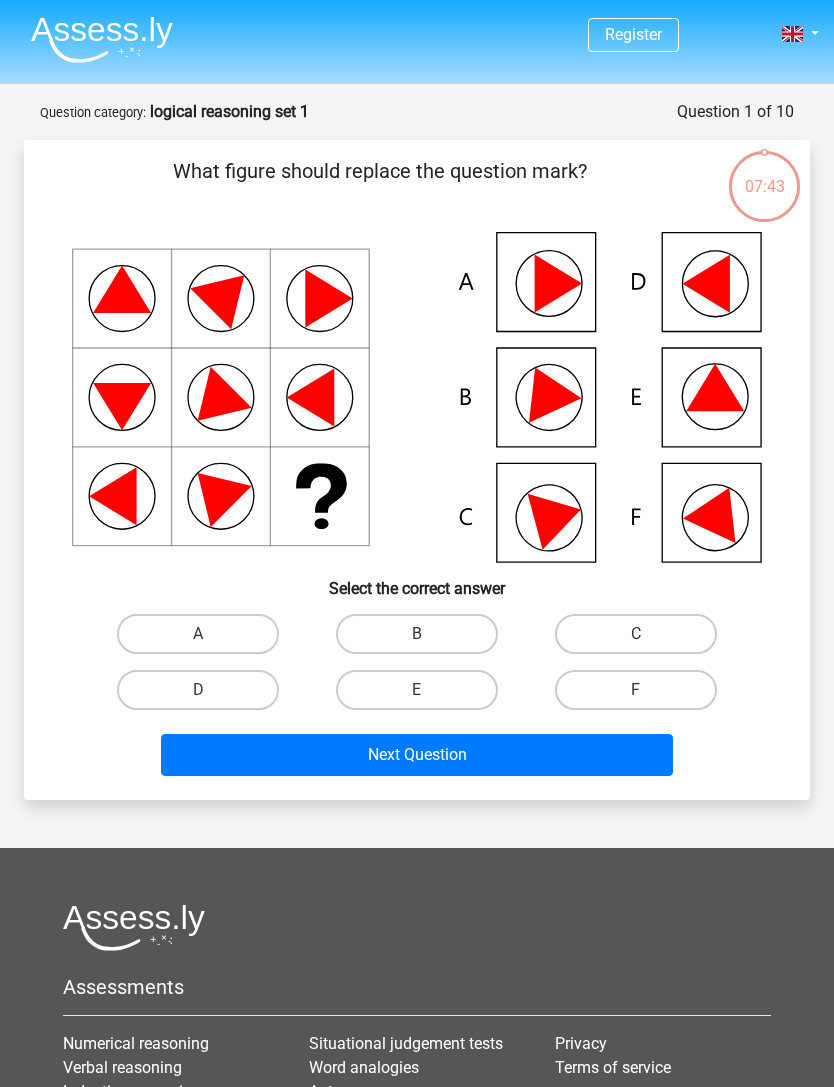click 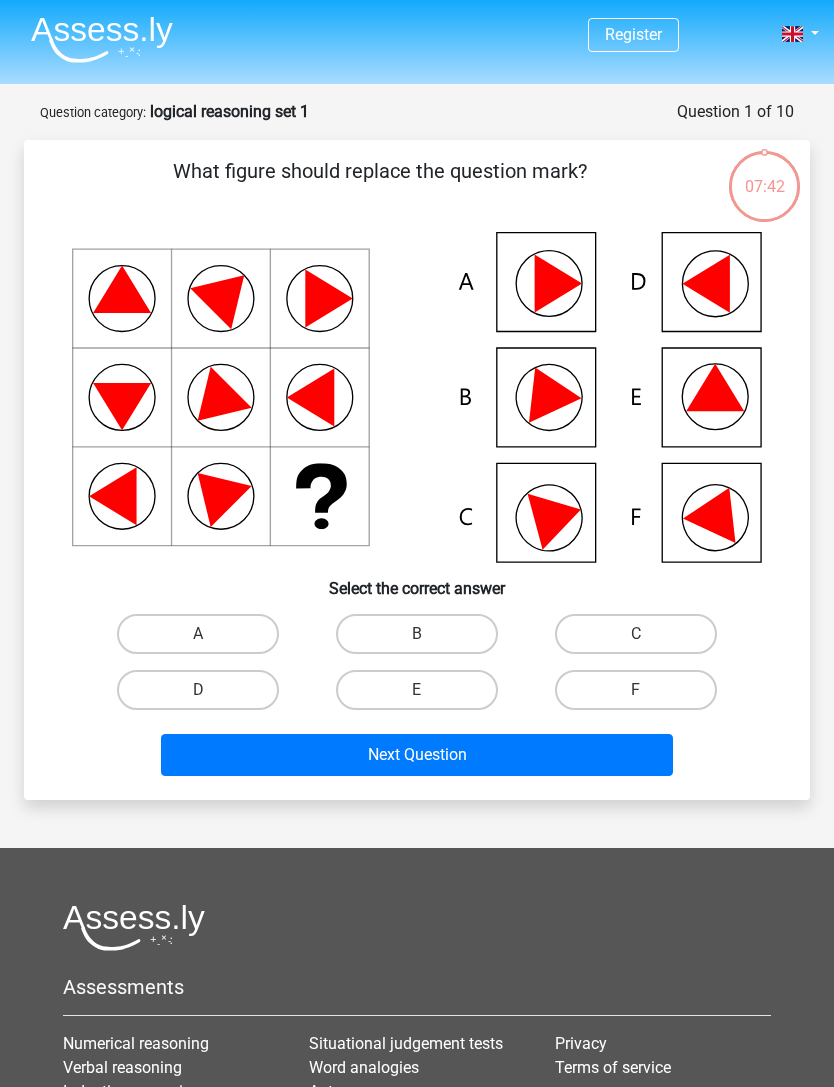click on "E" at bounding box center [417, 690] 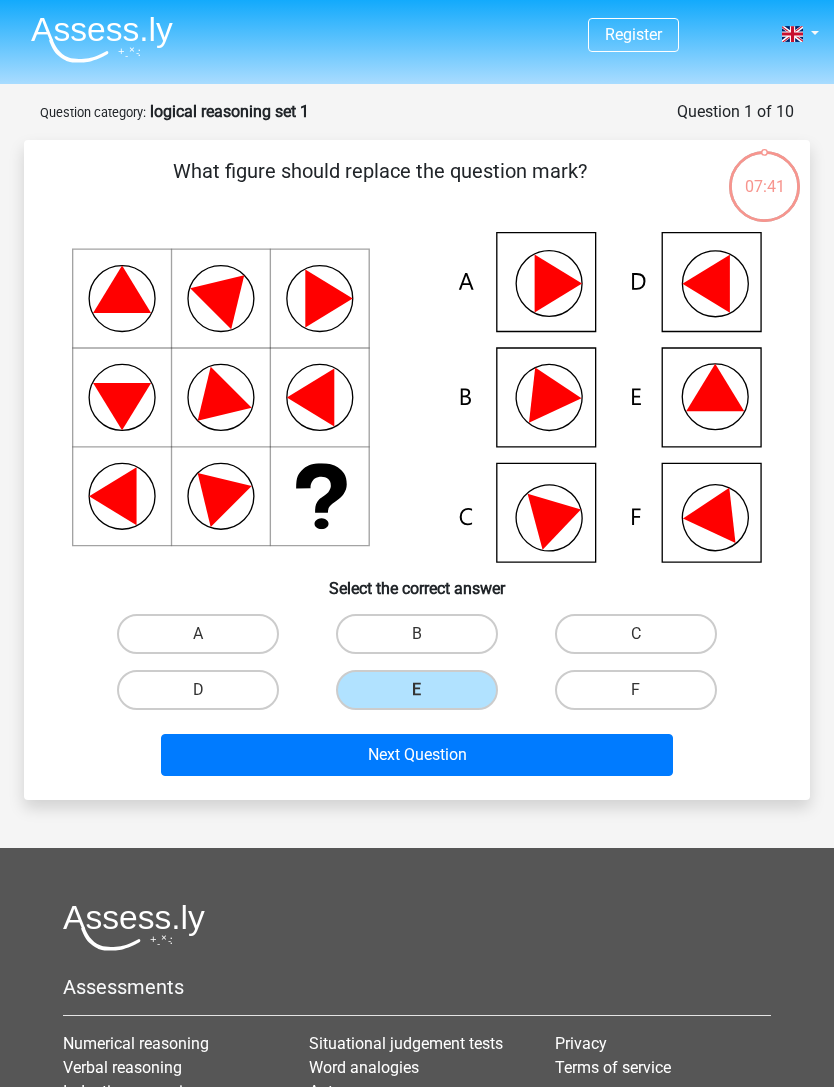 click on "Next Question" at bounding box center [417, 755] 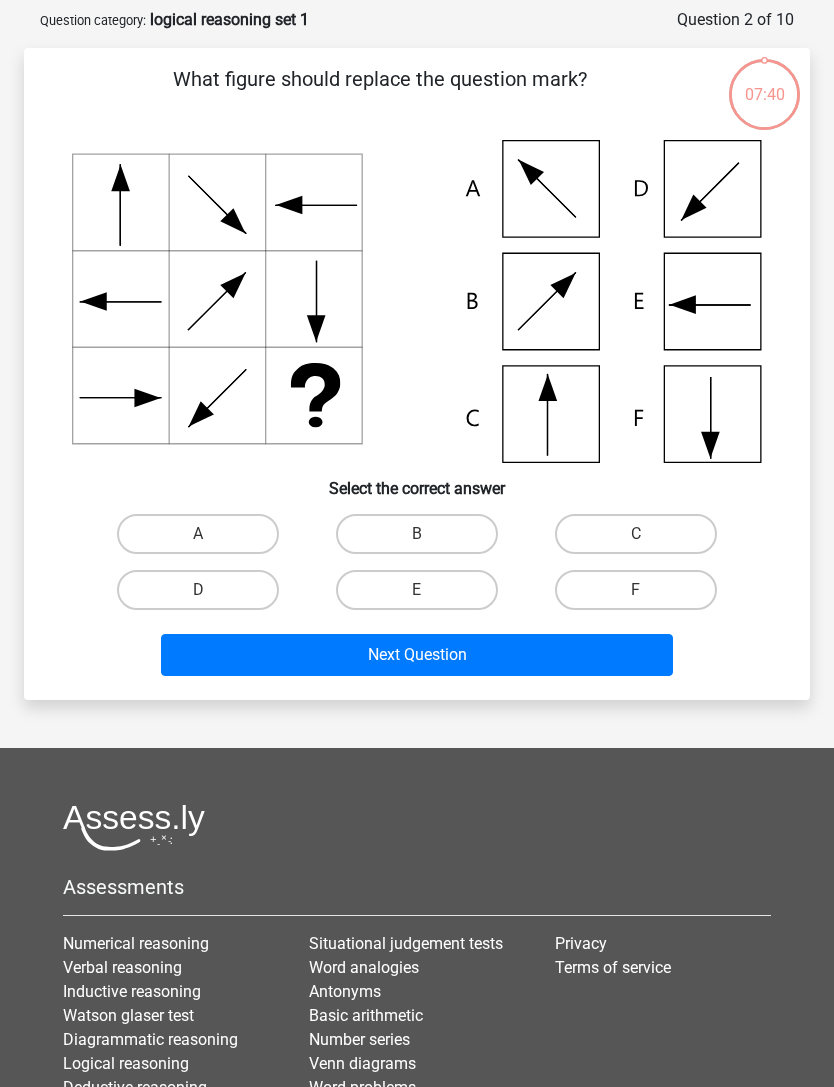 scroll, scrollTop: 100, scrollLeft: 0, axis: vertical 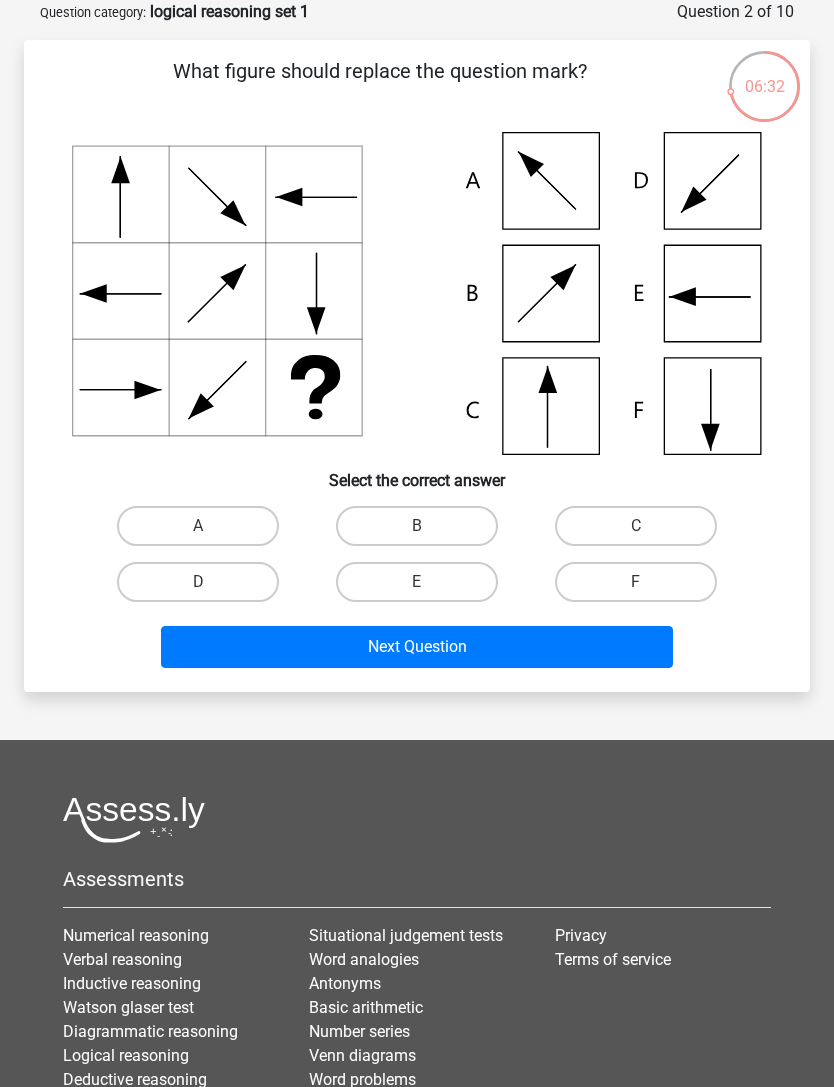 click on "C" at bounding box center [636, 526] 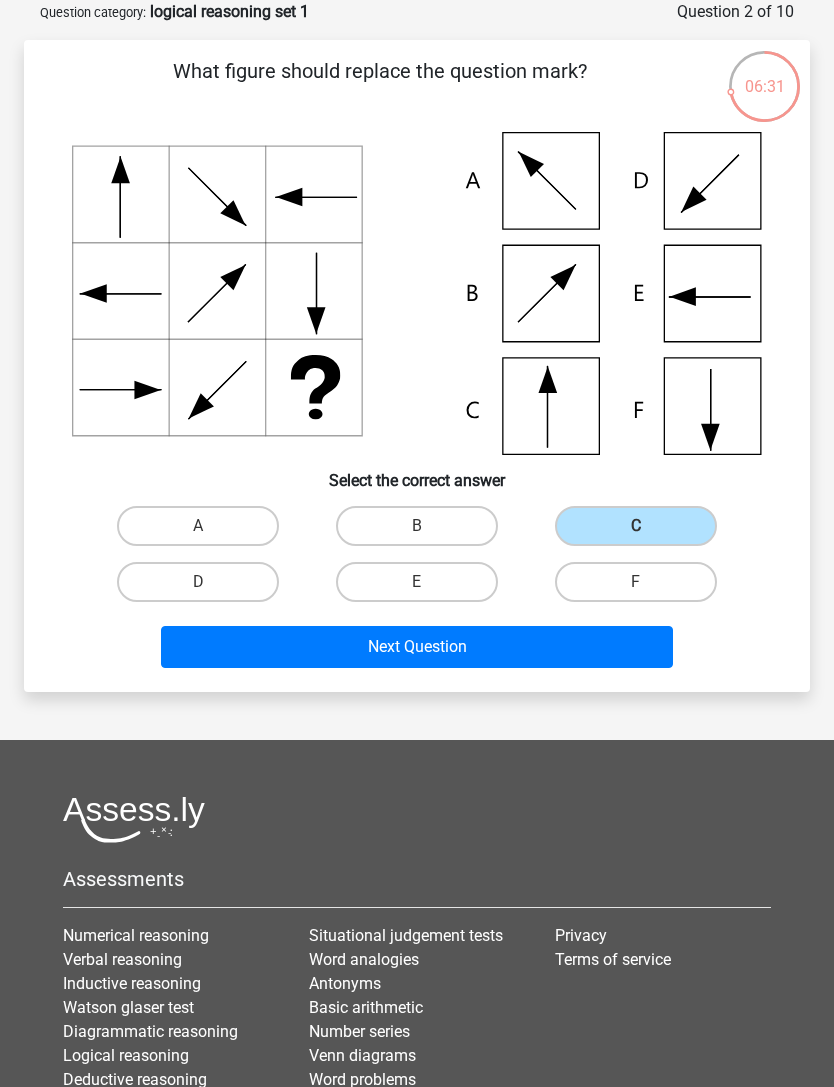 click on "Next Question" at bounding box center (417, 647) 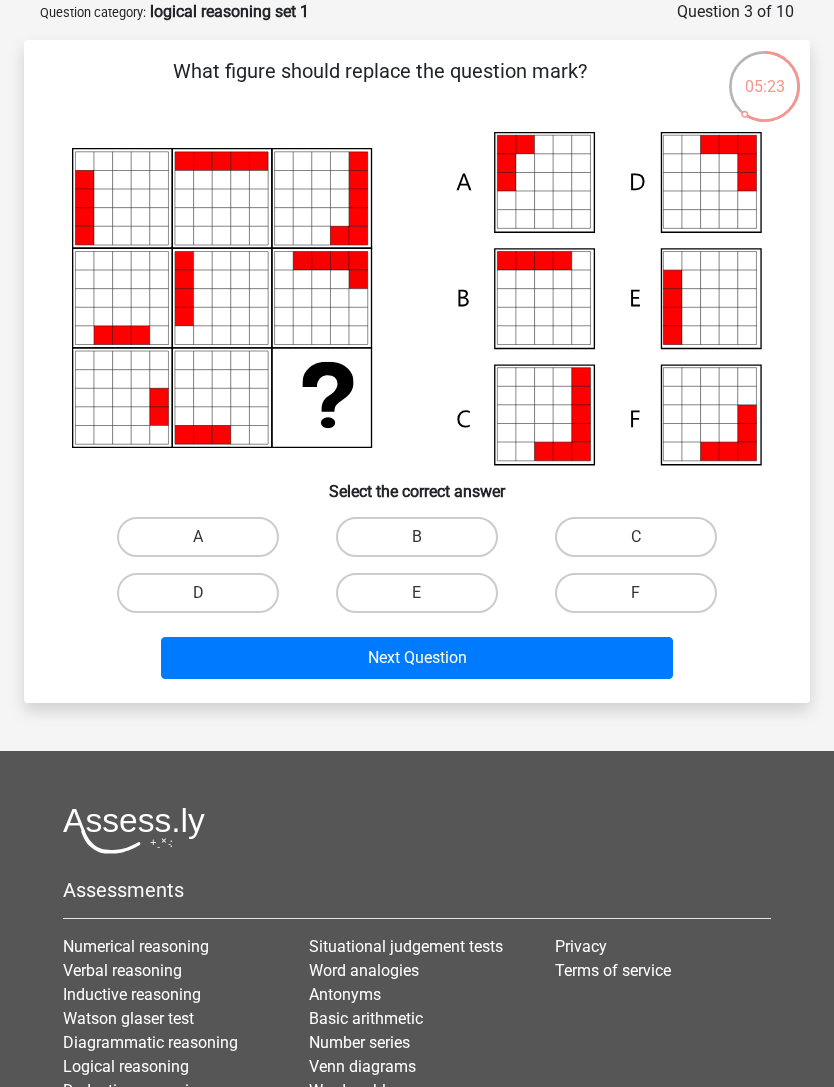 click on "E" at bounding box center [417, 593] 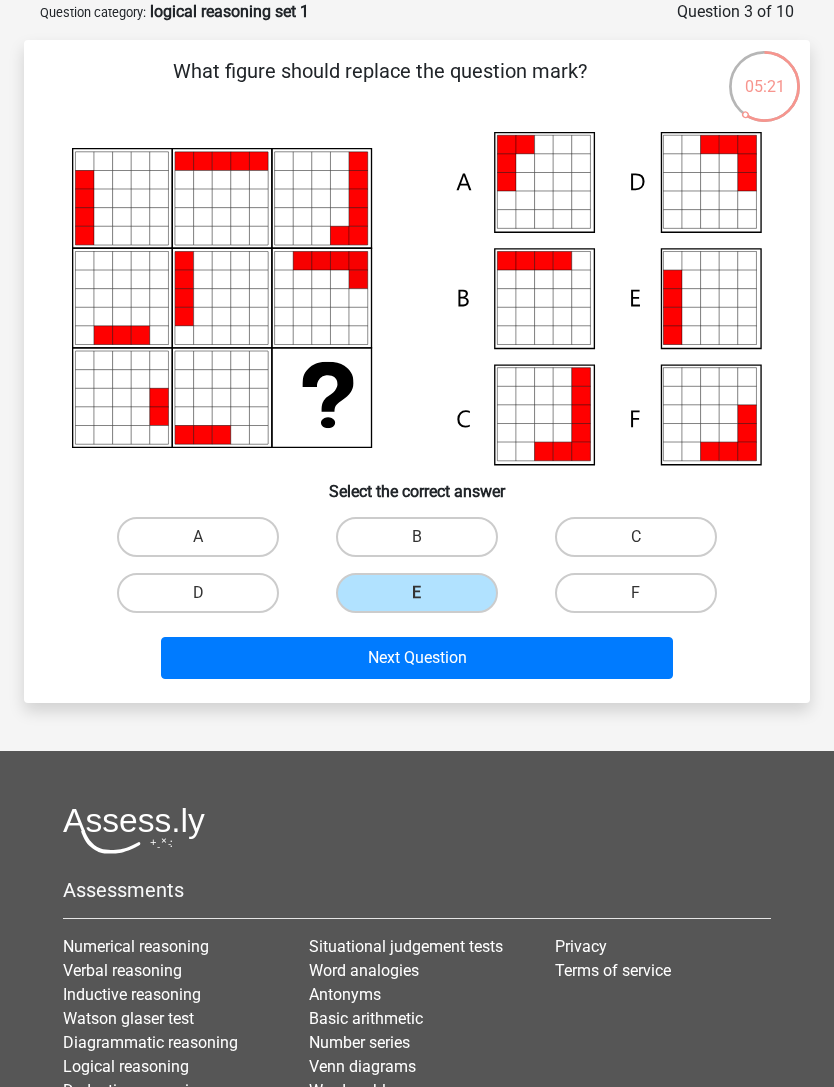 click on "Next Question" at bounding box center (417, 658) 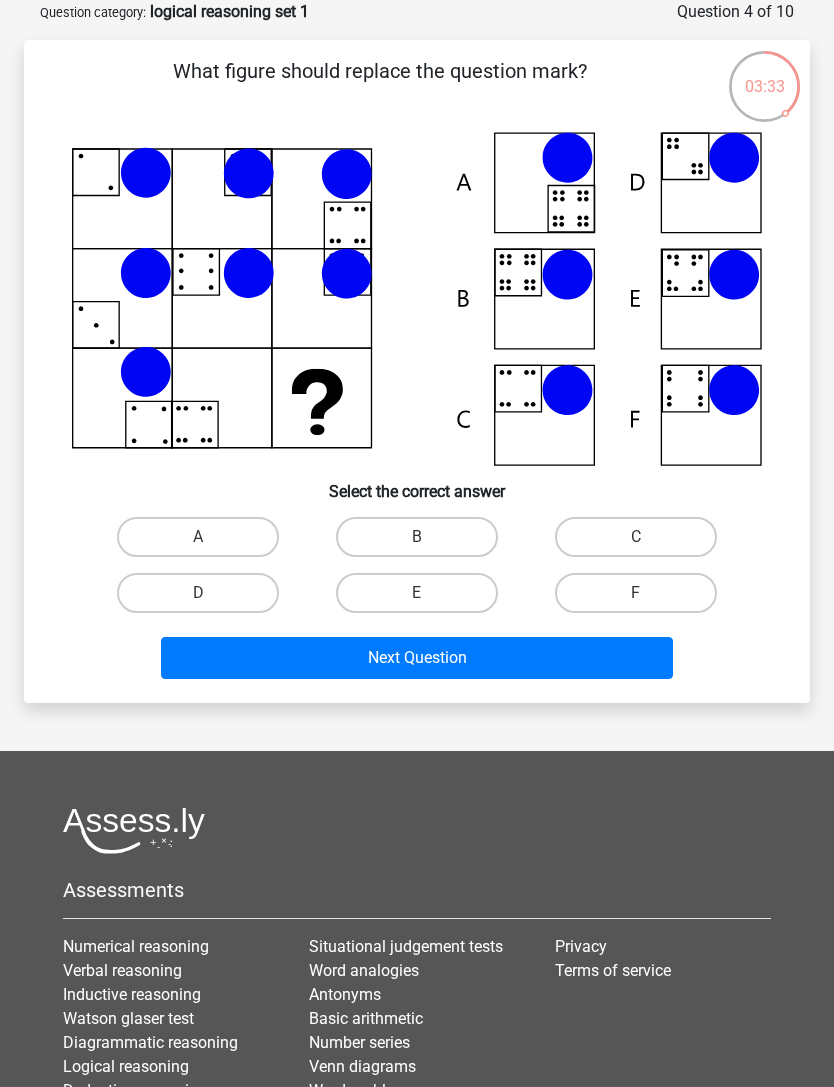 click 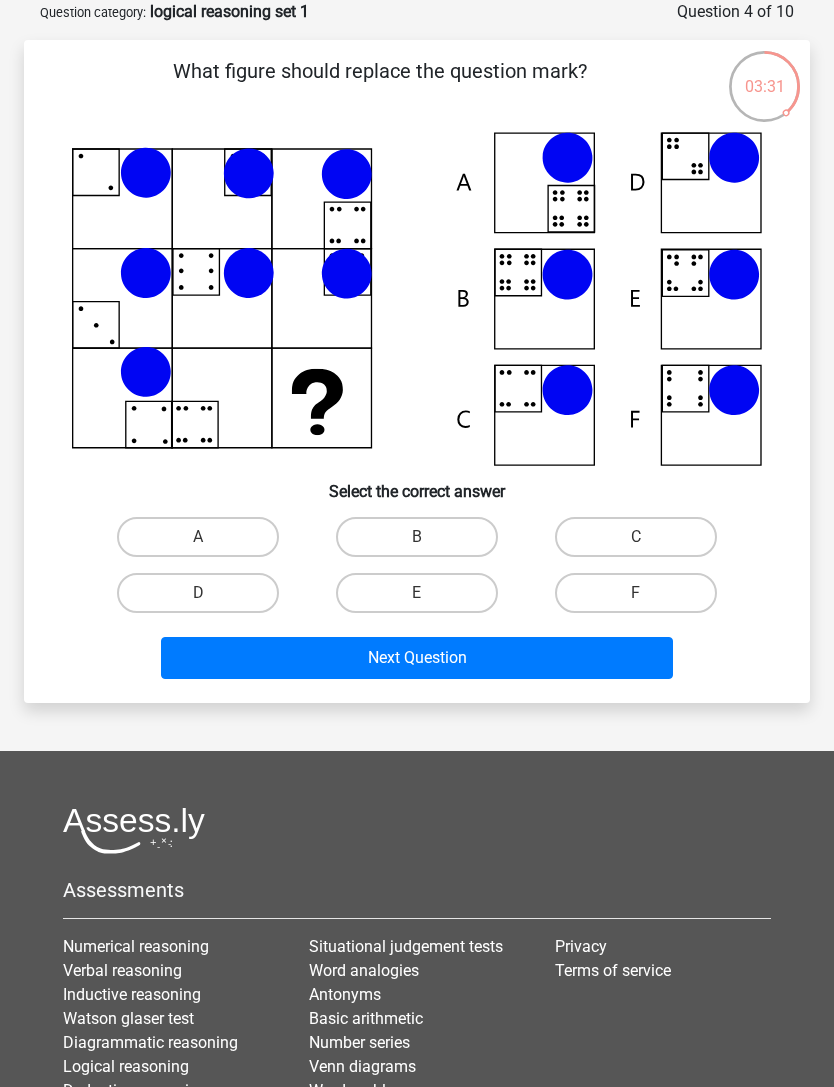 click on "A" at bounding box center (198, 537) 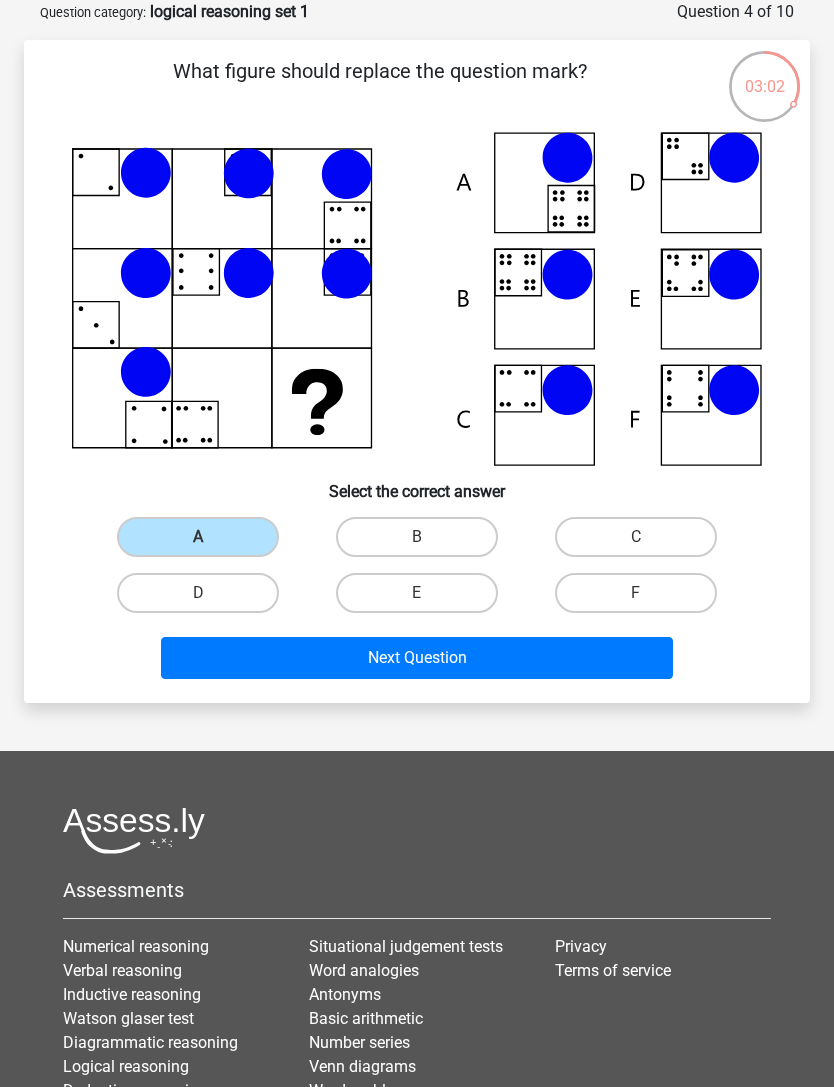 click on "Next Question" at bounding box center [417, 658] 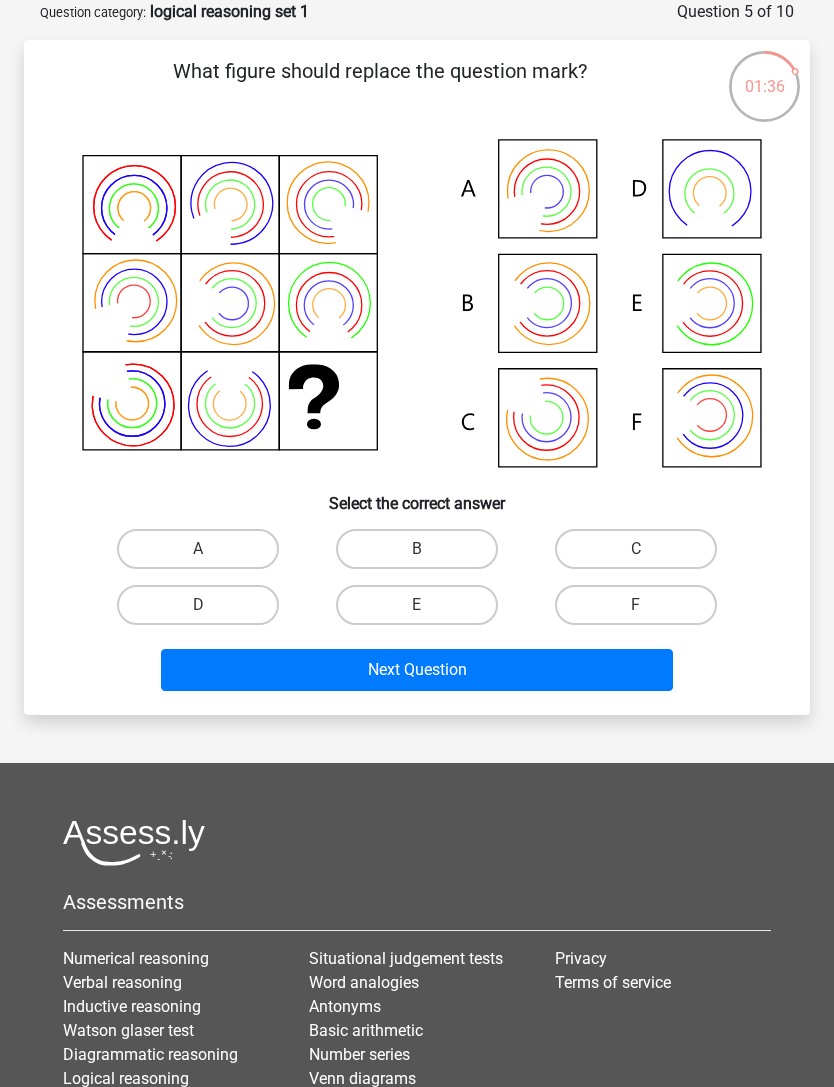 click 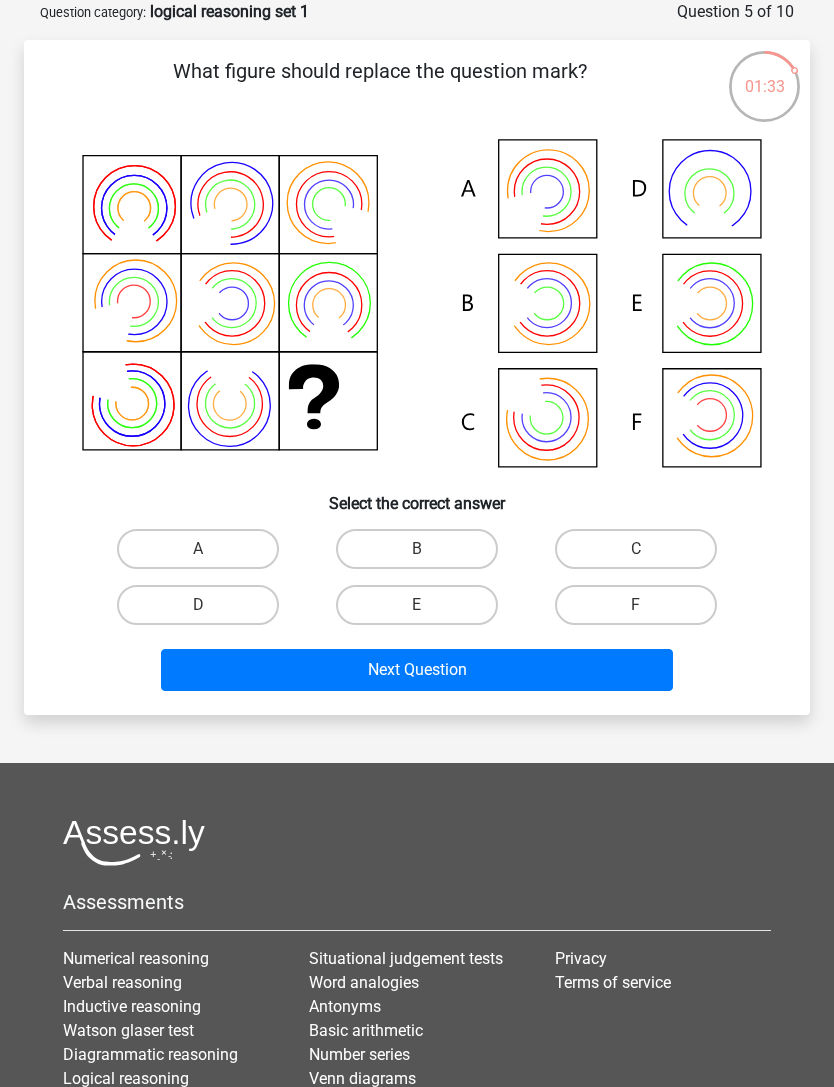 click 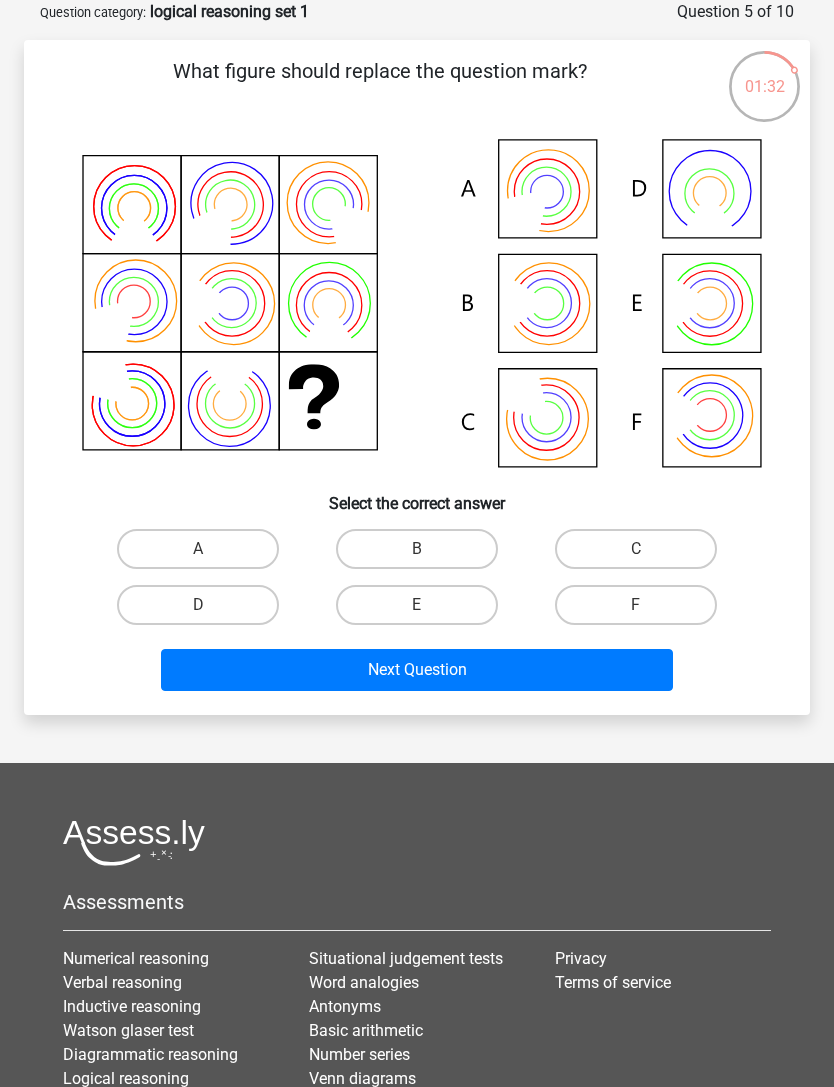 click on "A" at bounding box center (198, 549) 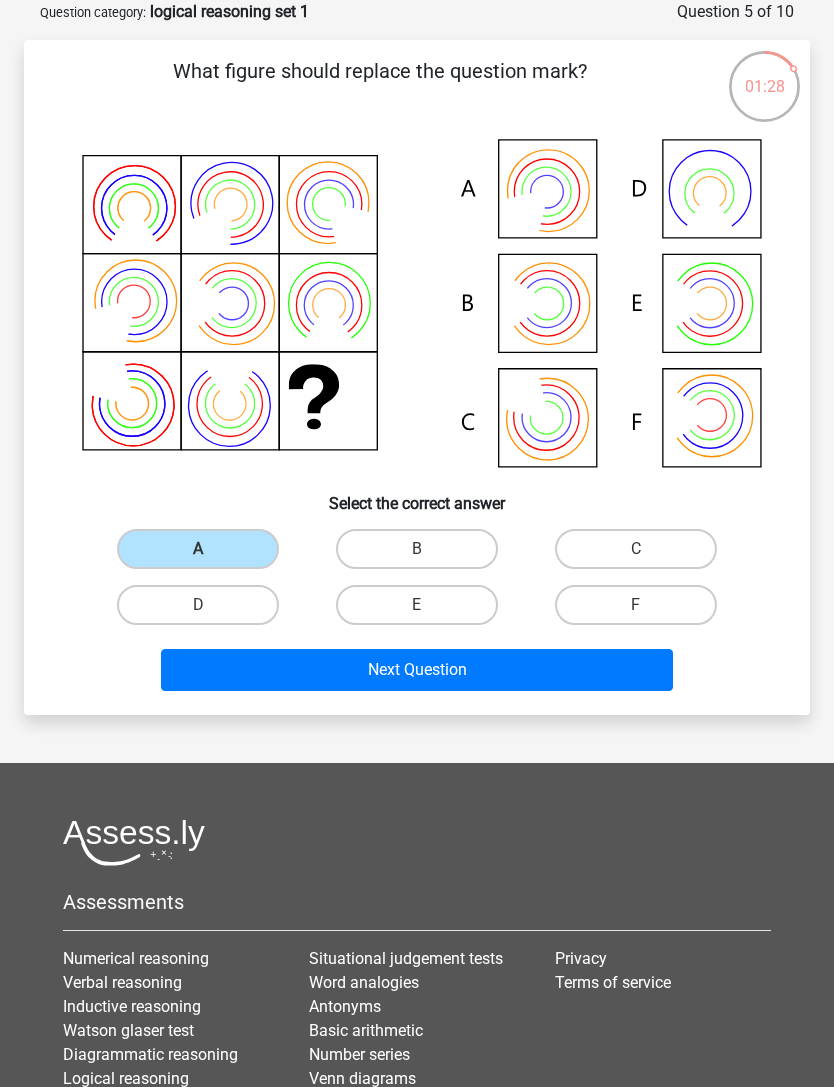 click on "Next Question" at bounding box center [417, 670] 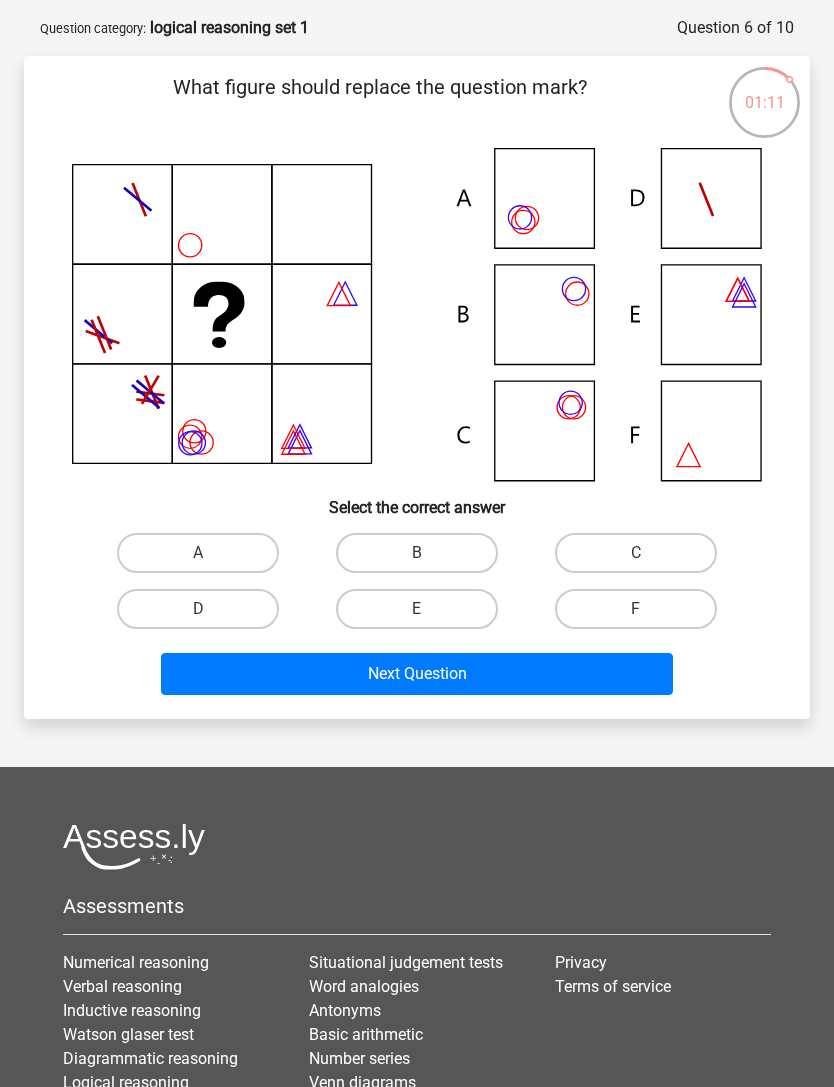 scroll, scrollTop: 72, scrollLeft: 0, axis: vertical 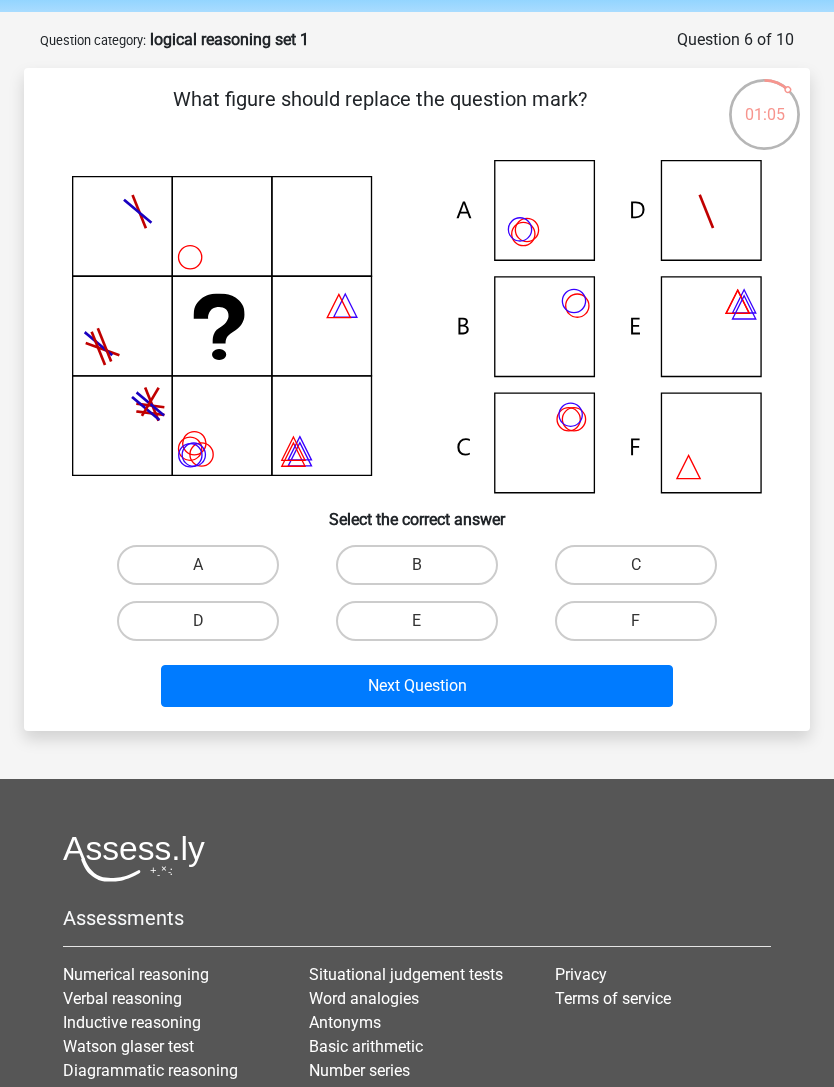 click 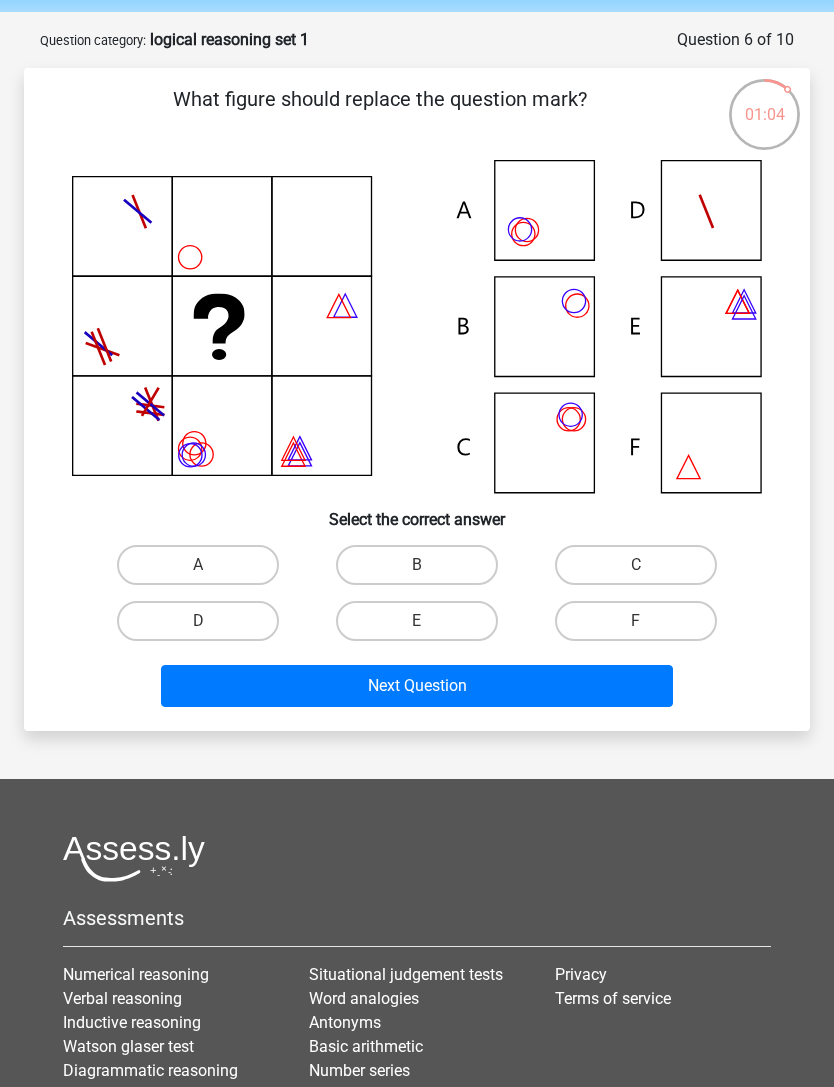 click 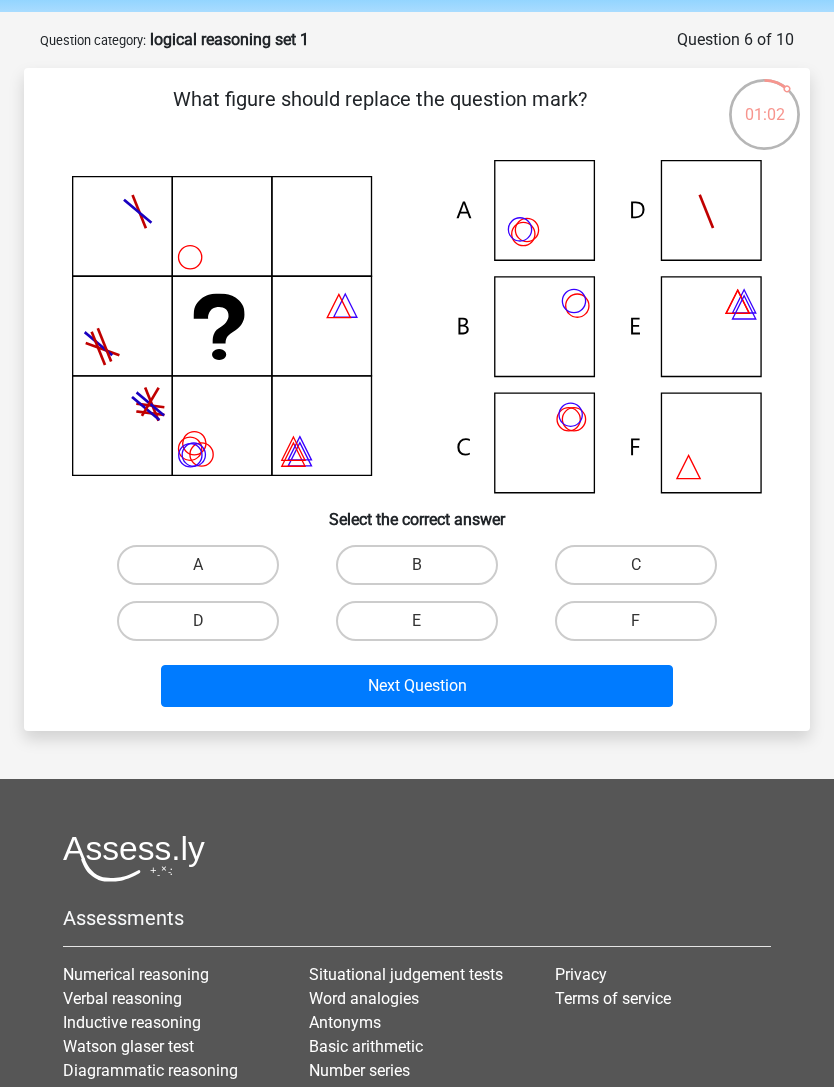 click on "B" at bounding box center (417, 565) 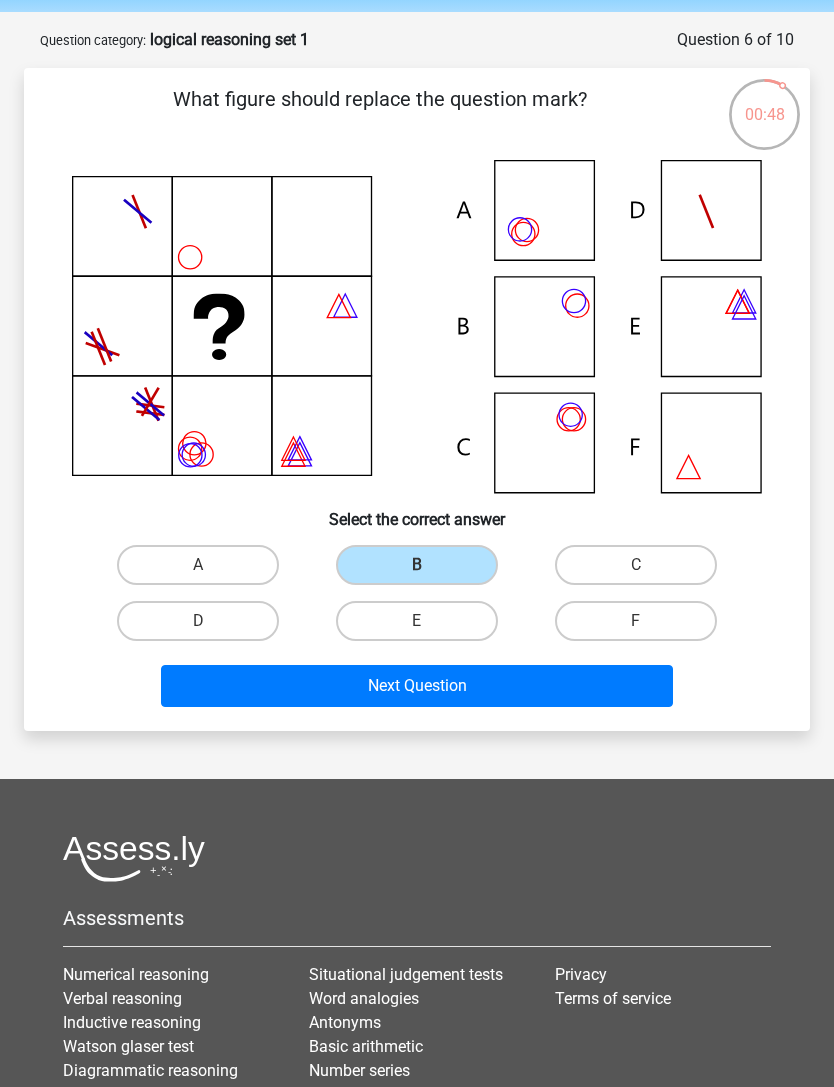 click on "A" at bounding box center (198, 565) 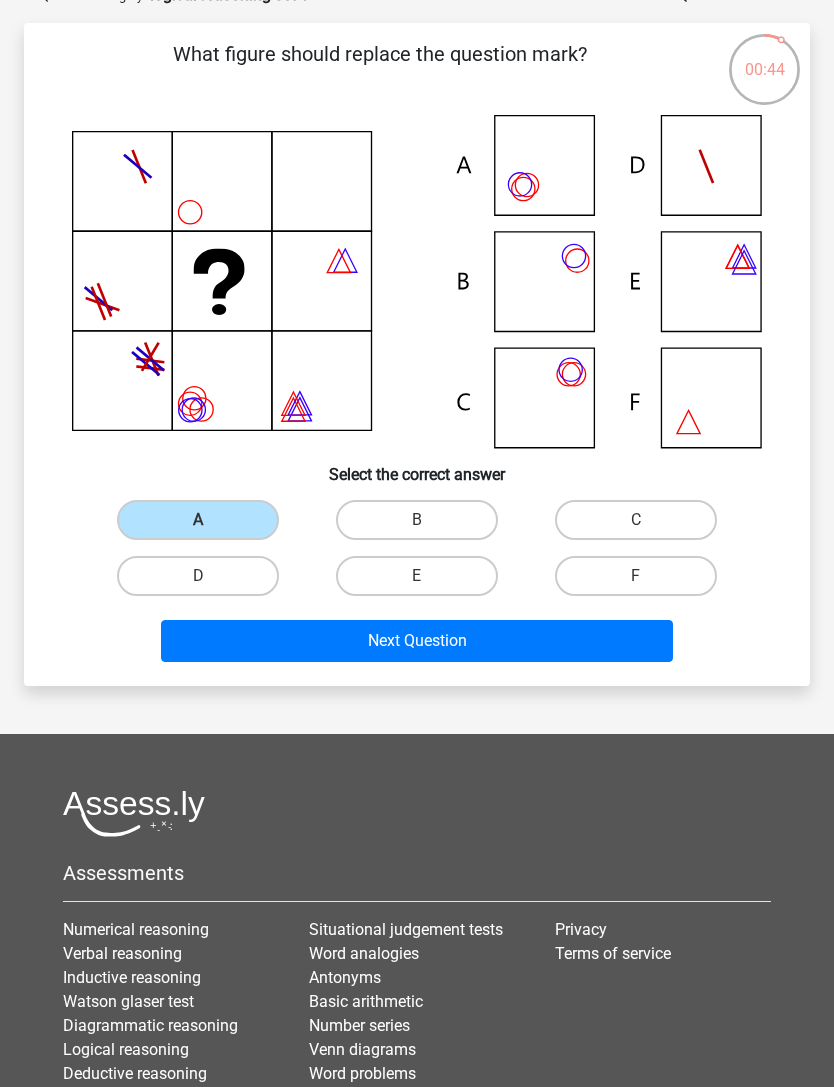 scroll, scrollTop: 63, scrollLeft: 0, axis: vertical 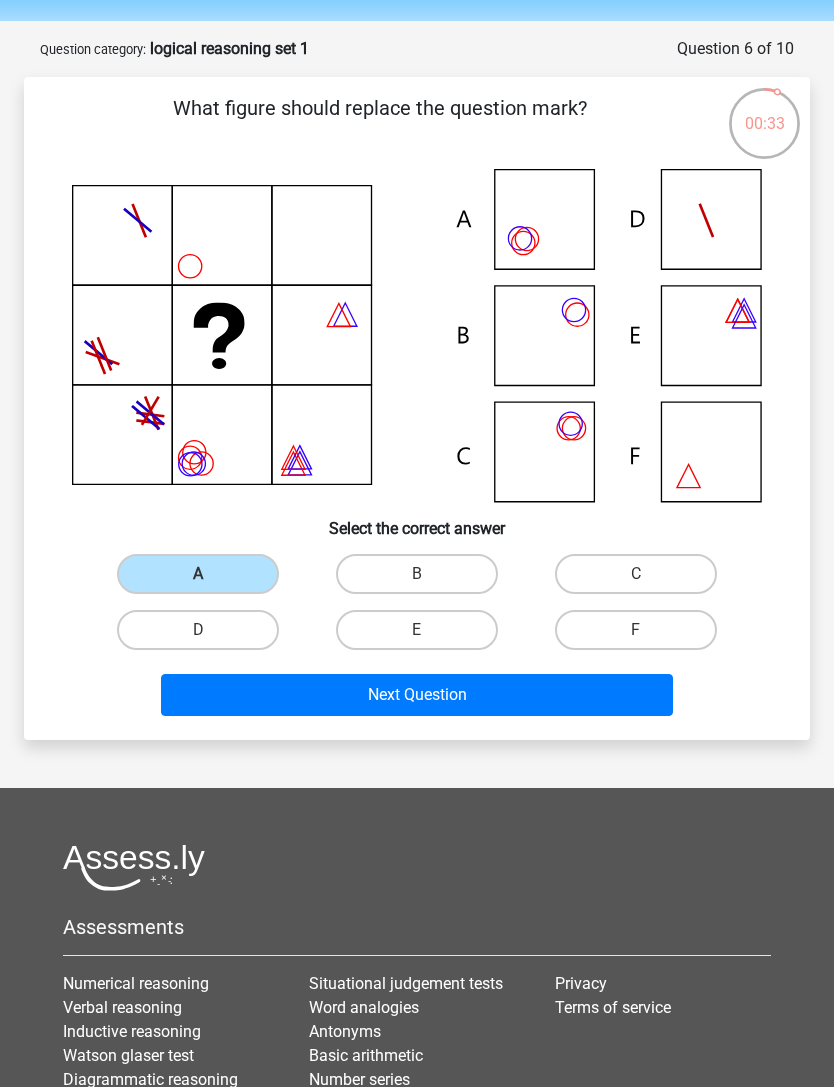 click on "Next Question" at bounding box center (417, 695) 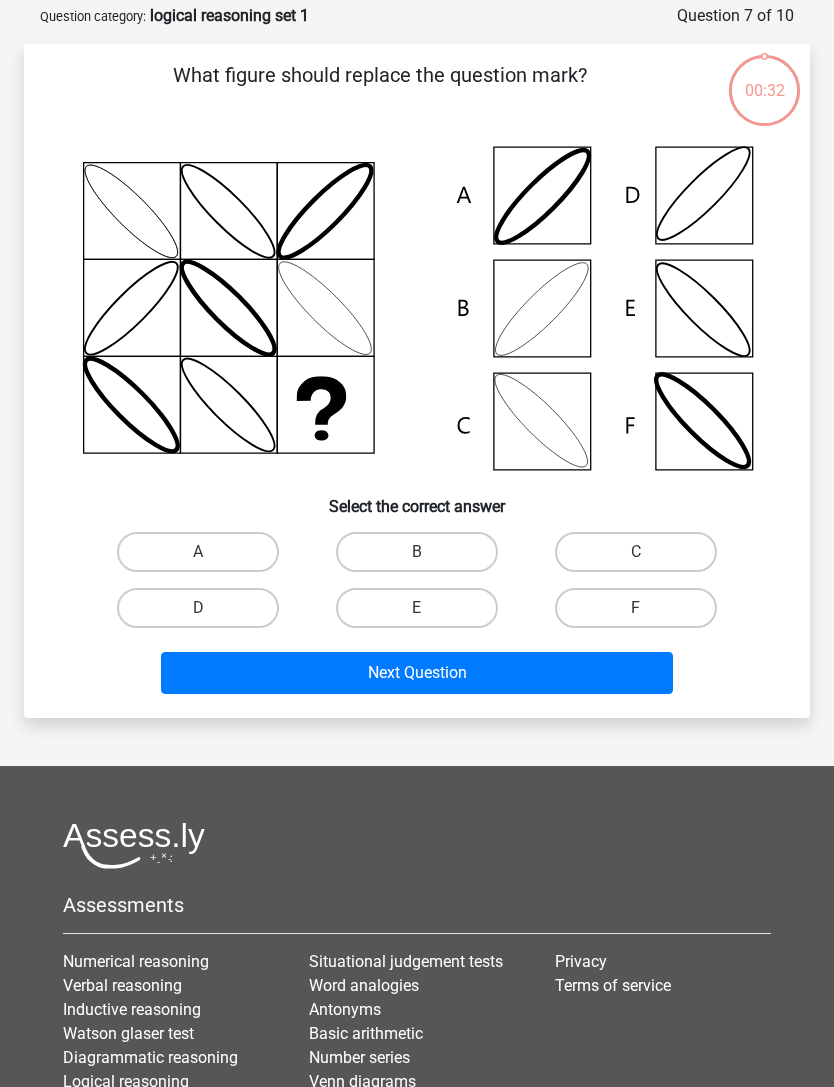 scroll, scrollTop: 100, scrollLeft: 0, axis: vertical 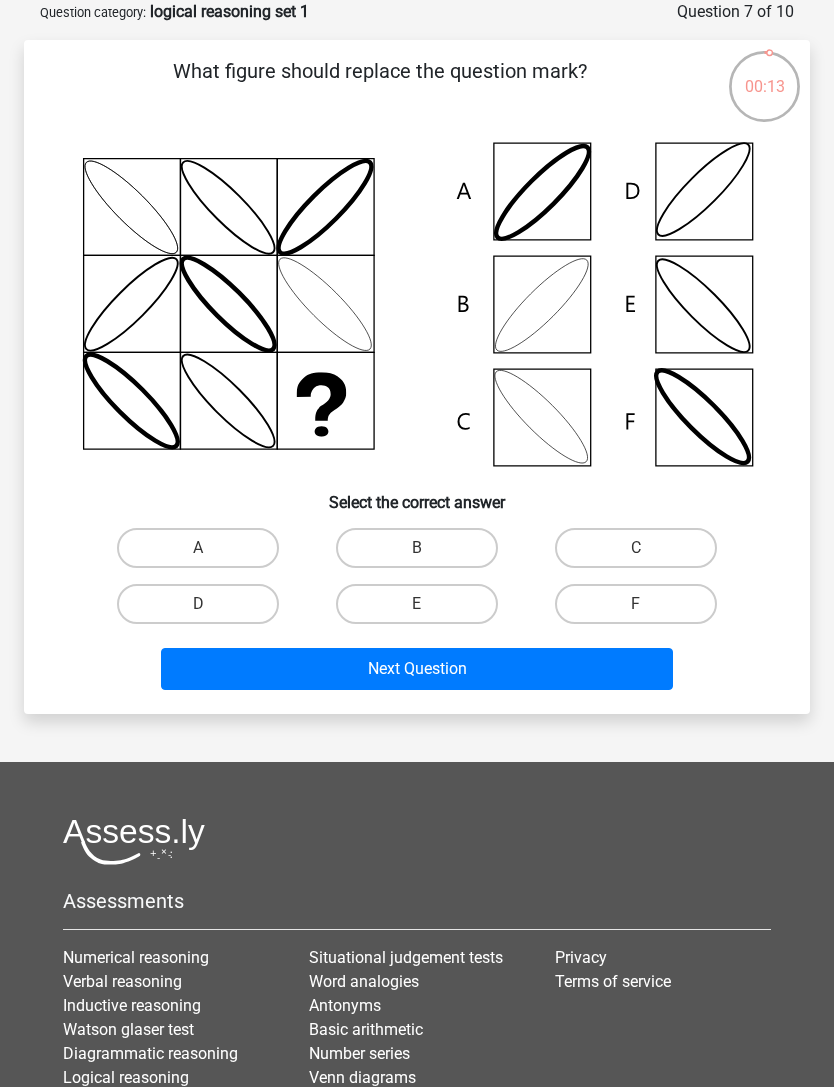 click 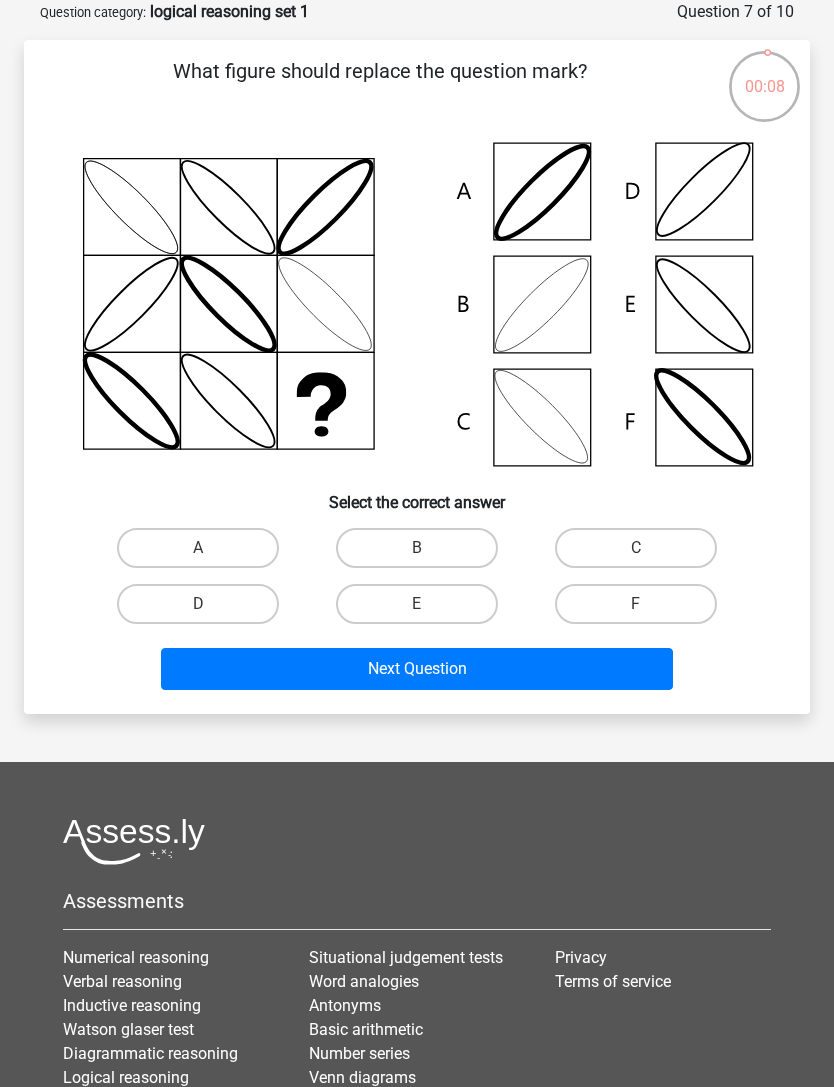 click on "C" at bounding box center (636, 548) 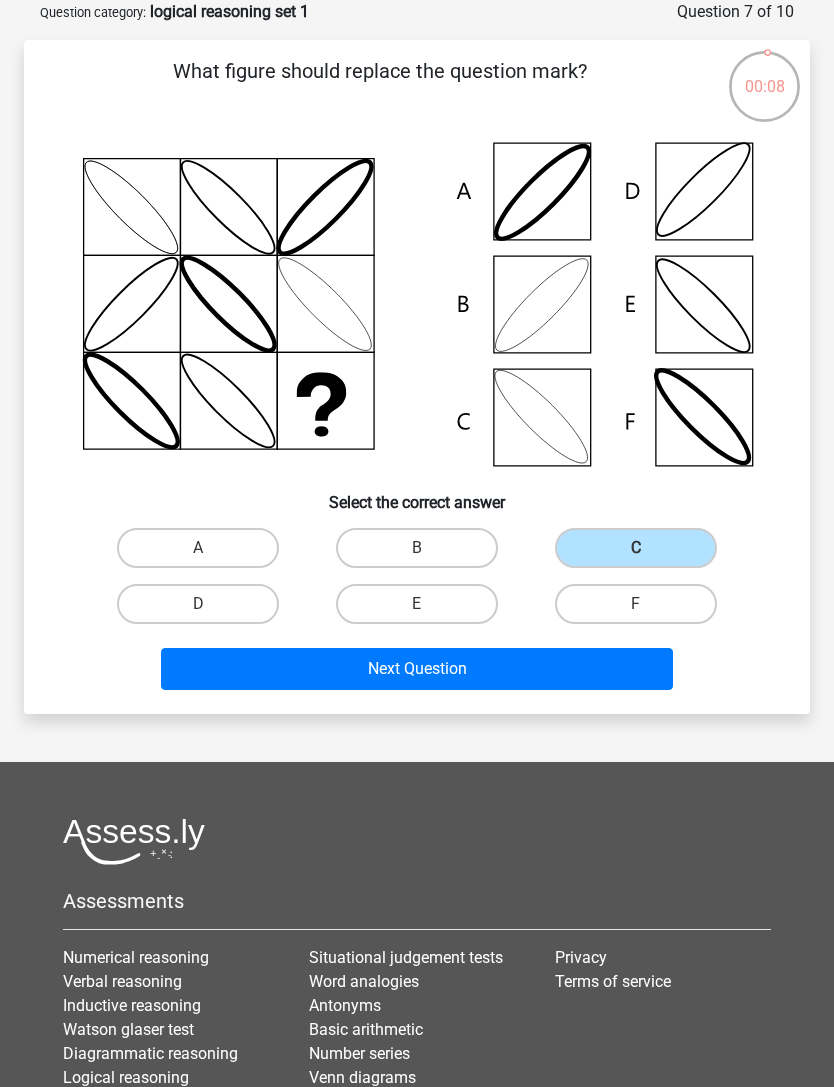 click on "Next Question" at bounding box center [417, 669] 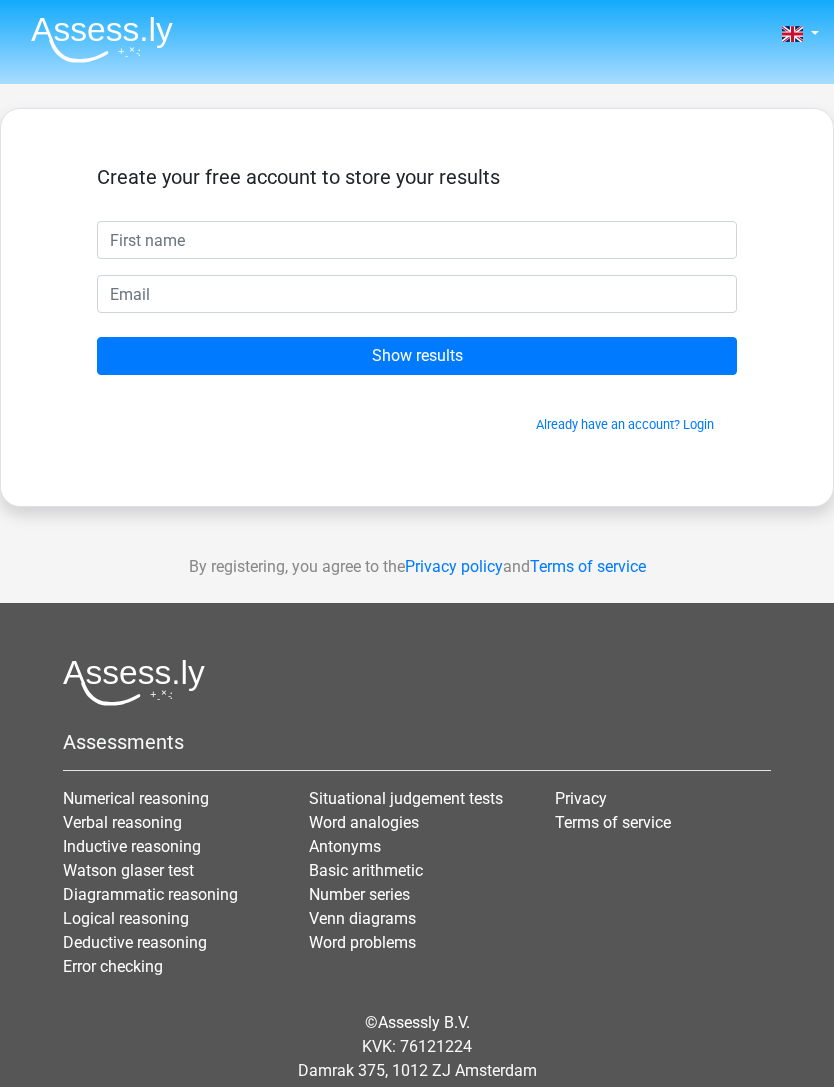 scroll, scrollTop: 64, scrollLeft: 0, axis: vertical 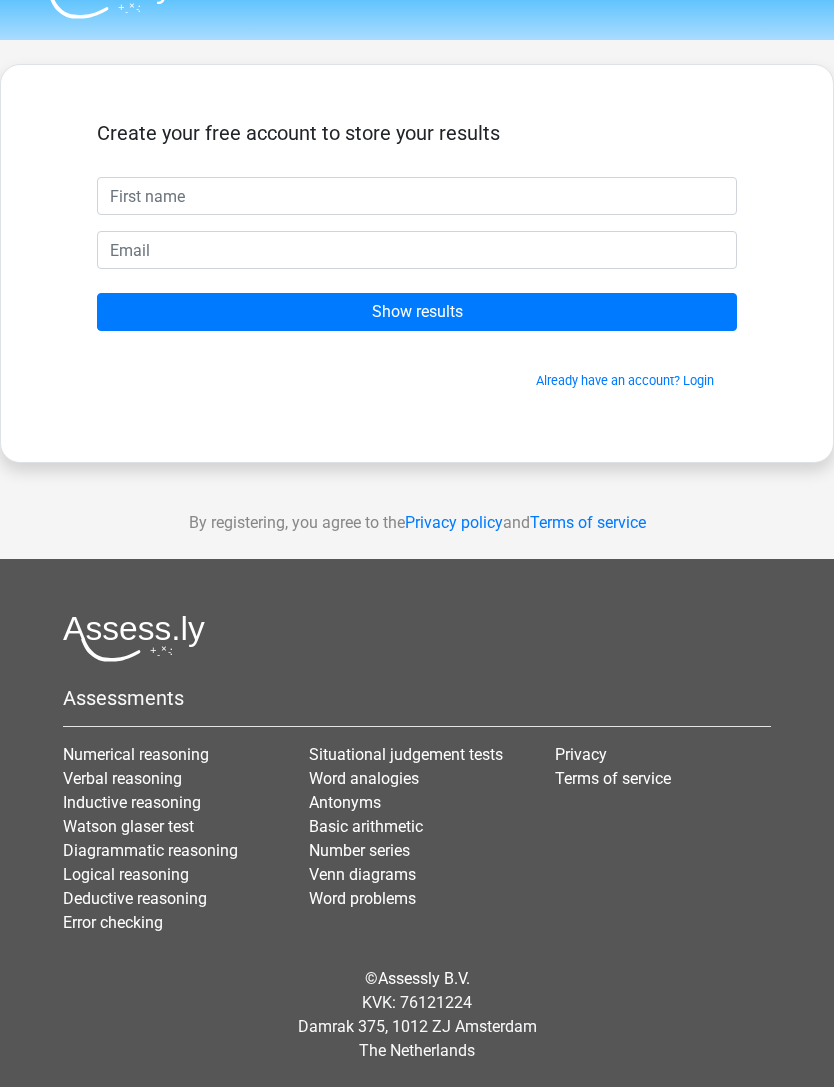 click on "Show results" at bounding box center (417, 312) 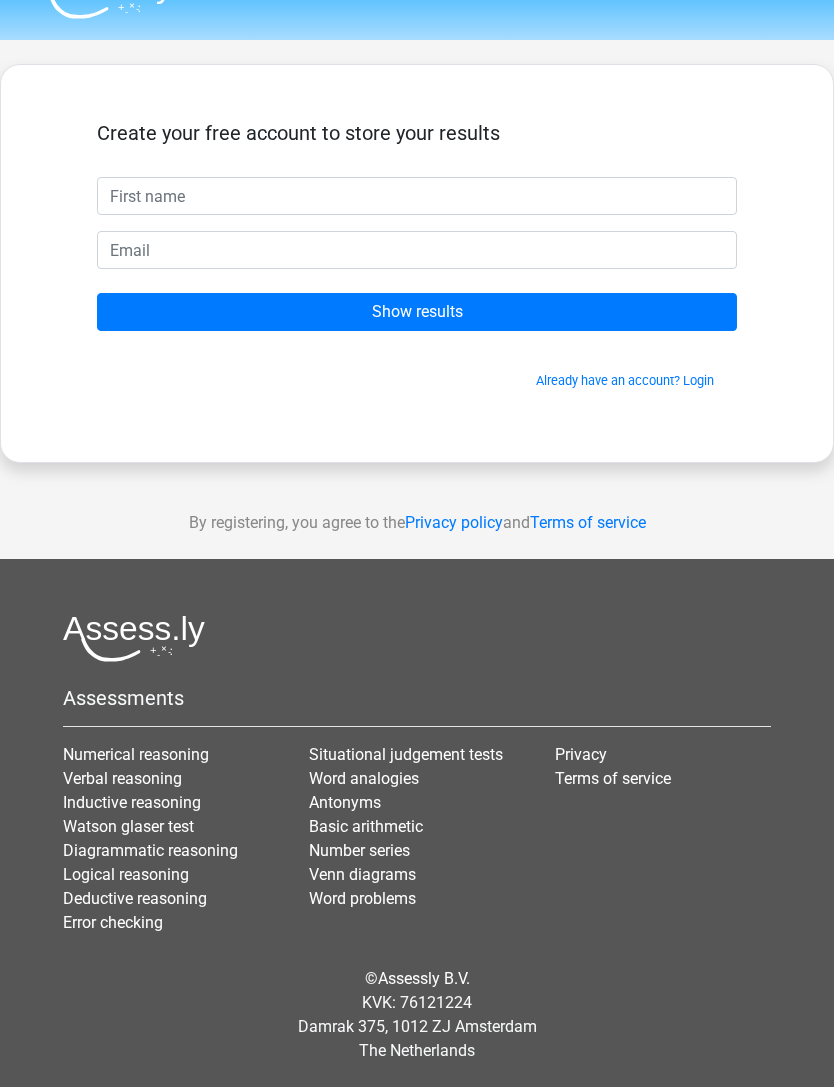 click on "Show results" at bounding box center (417, 312) 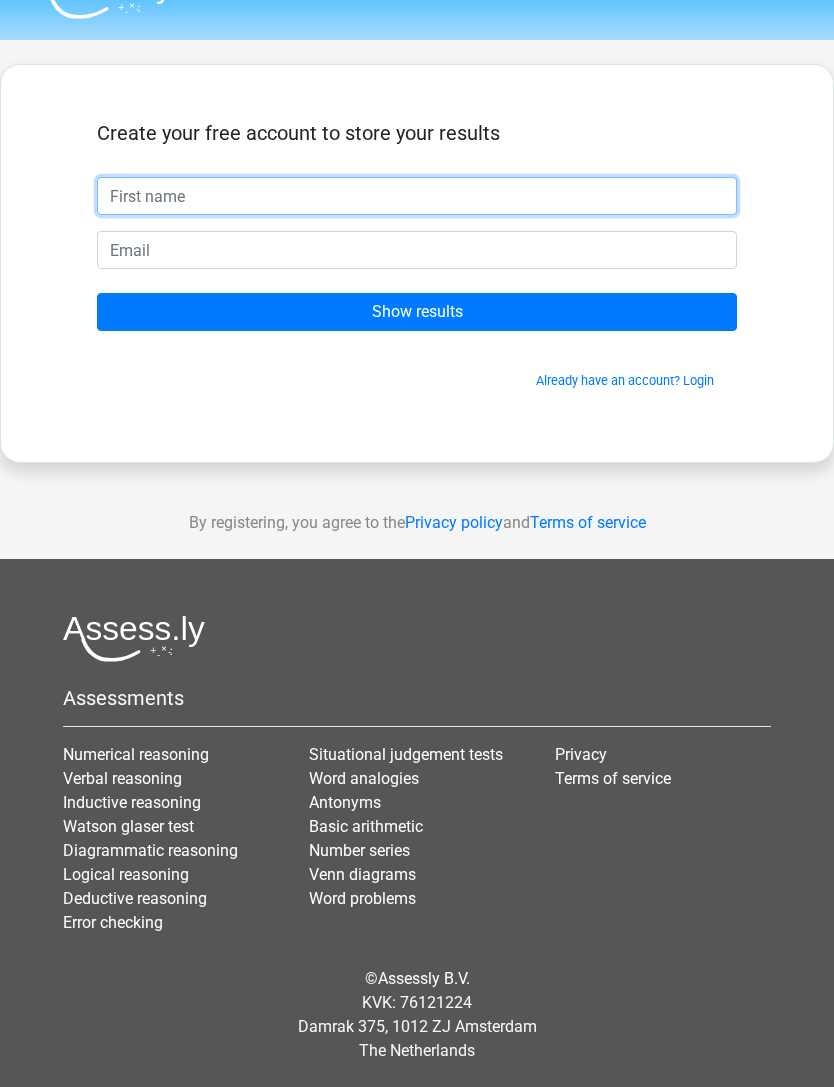 click at bounding box center [417, 196] 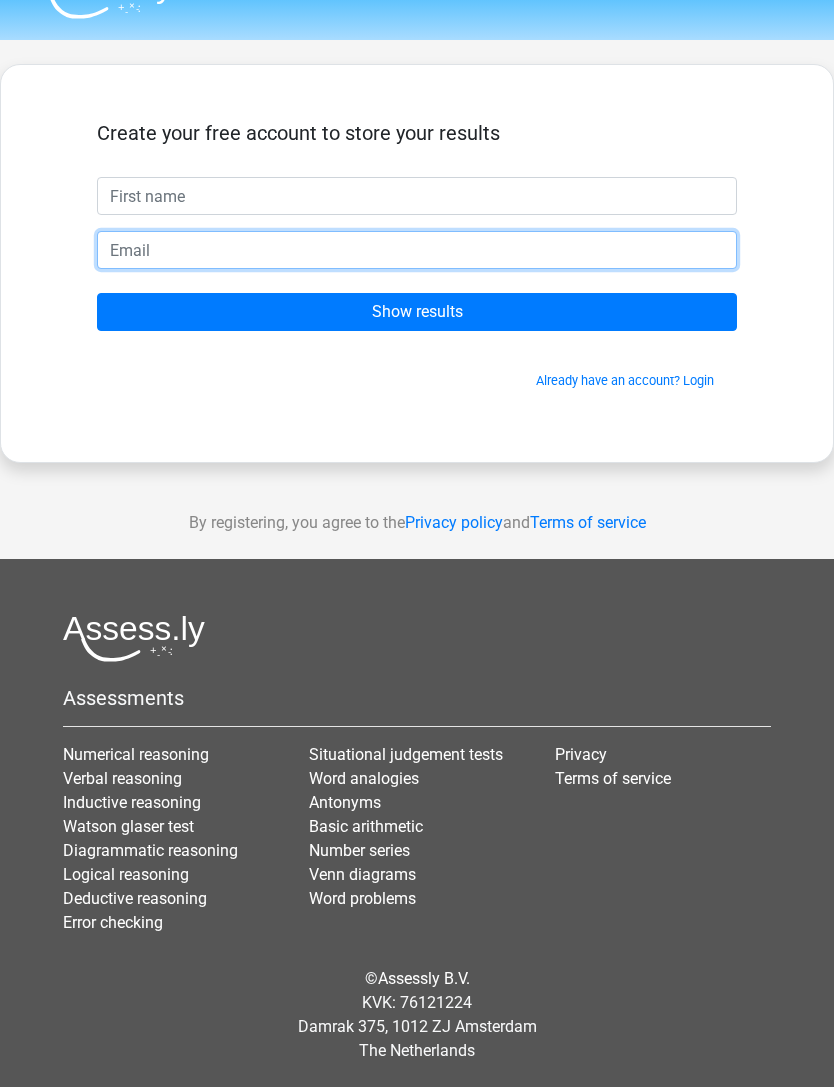 click at bounding box center (417, 250) 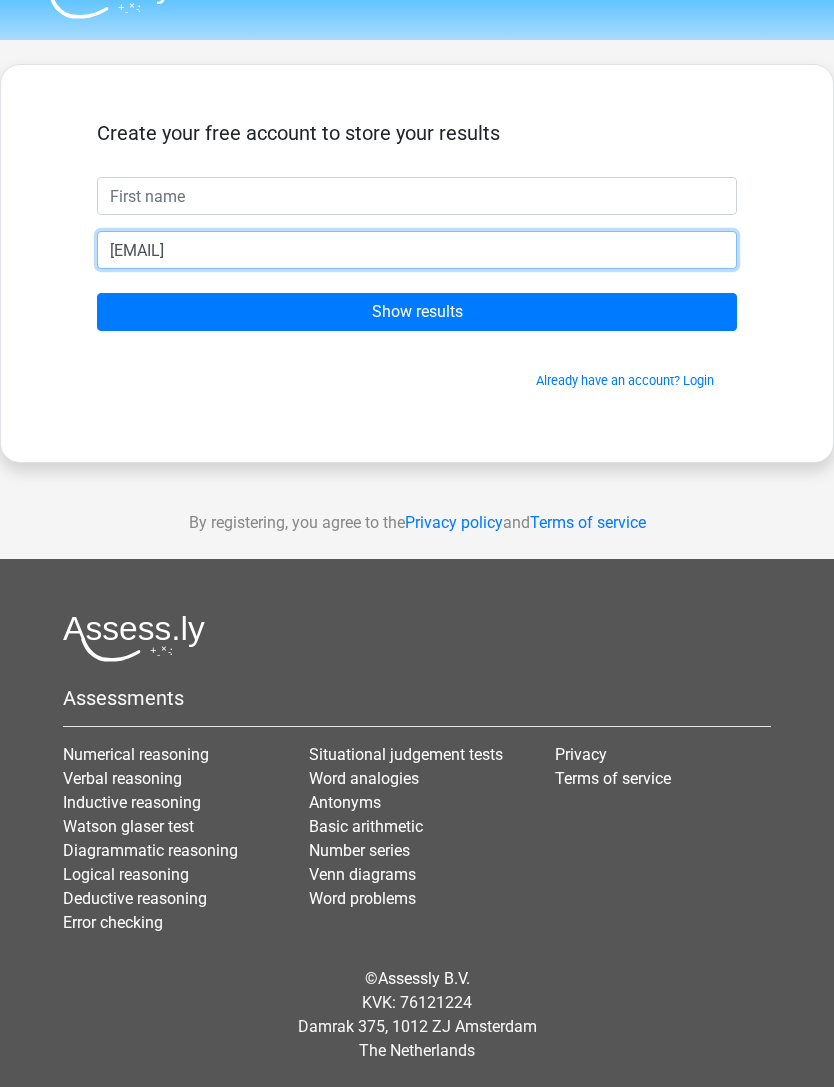 type on "fvnrfjtgm@h" 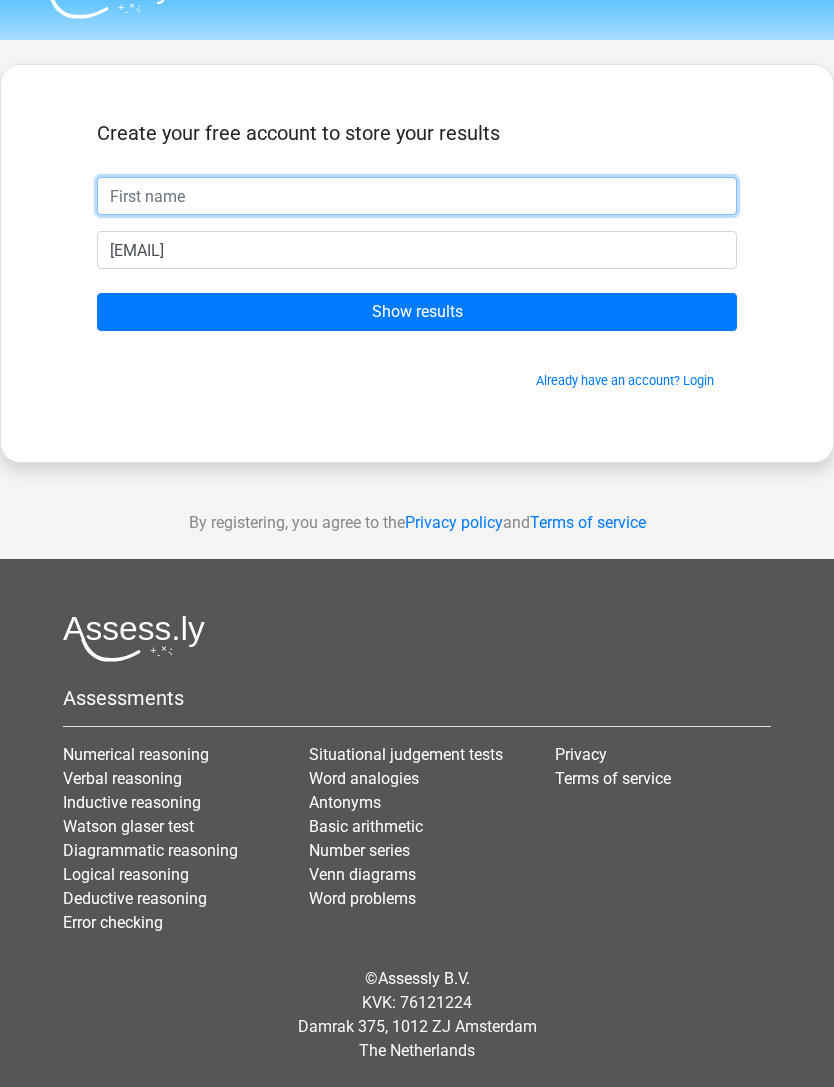 click at bounding box center [417, 196] 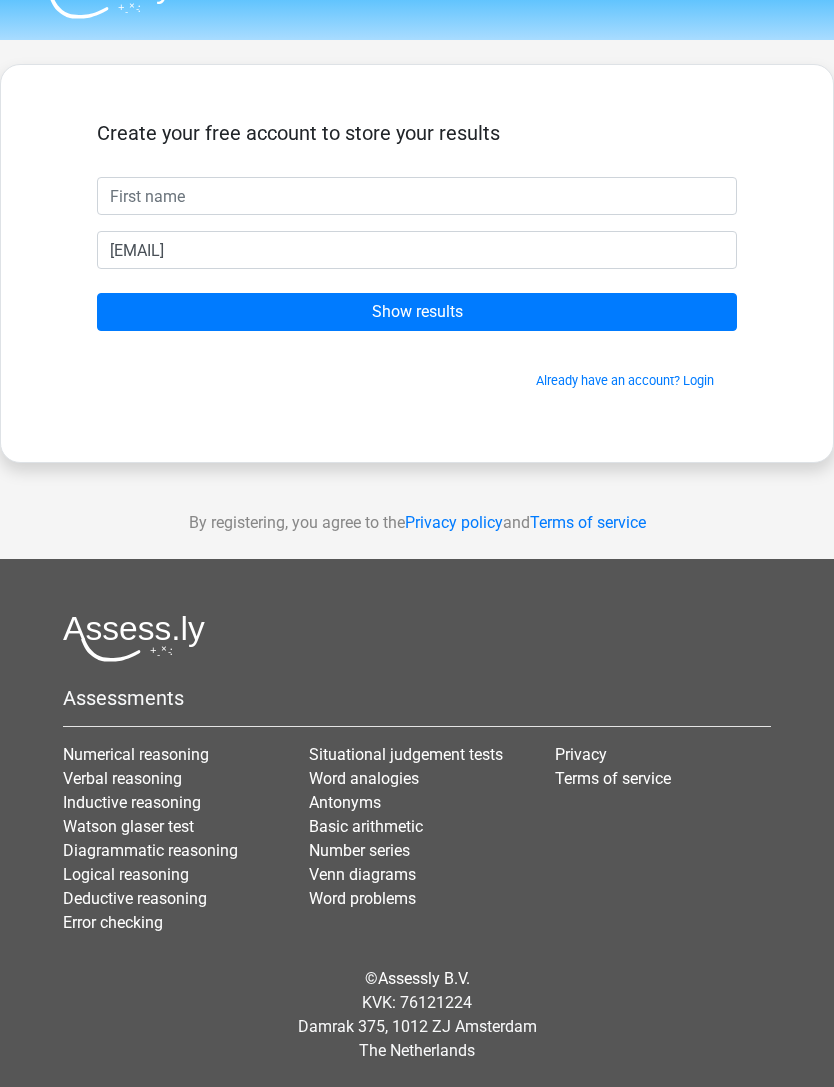 click on "Already have an account? Login" at bounding box center (417, 368) 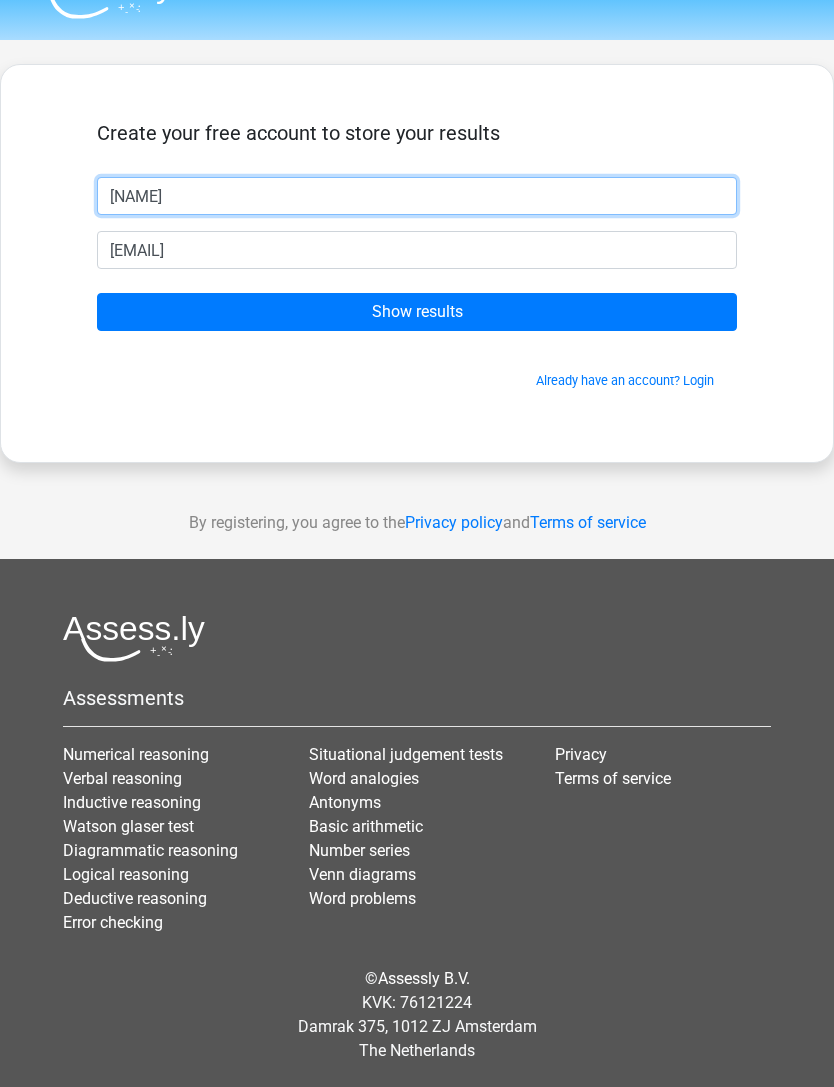 type on "[FIRST]" 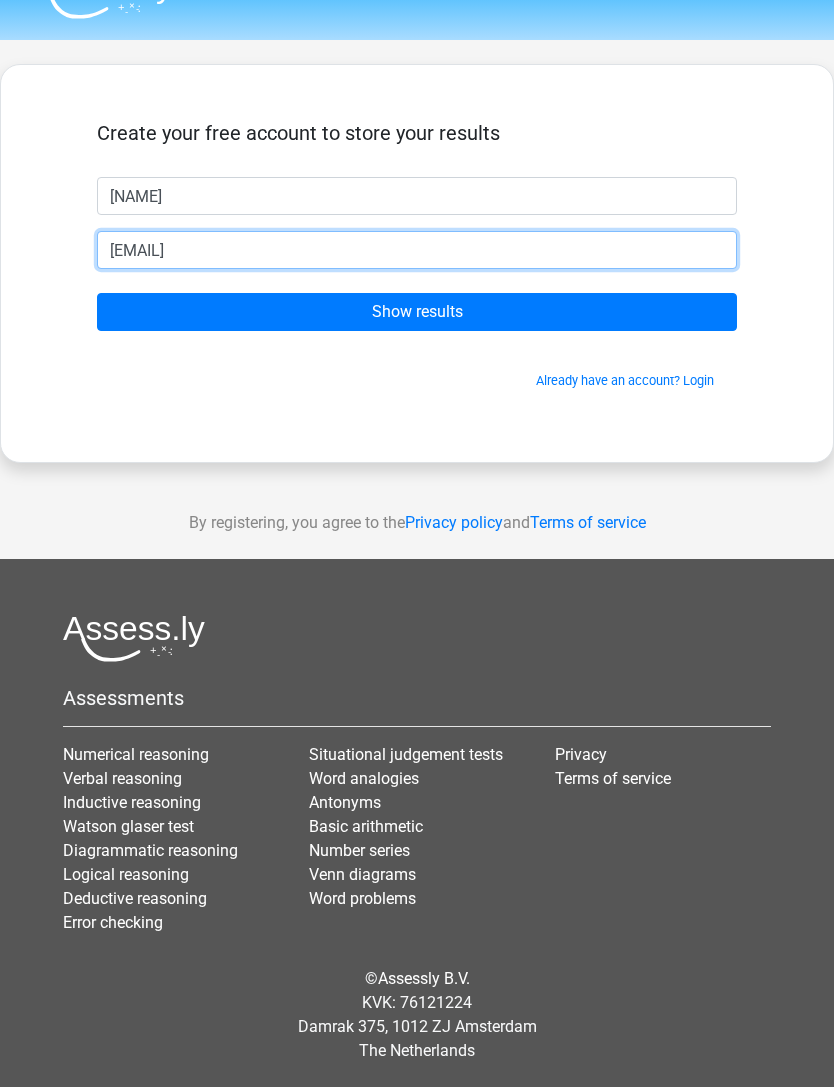 click on "fvnrfjtgm@h" at bounding box center [417, 250] 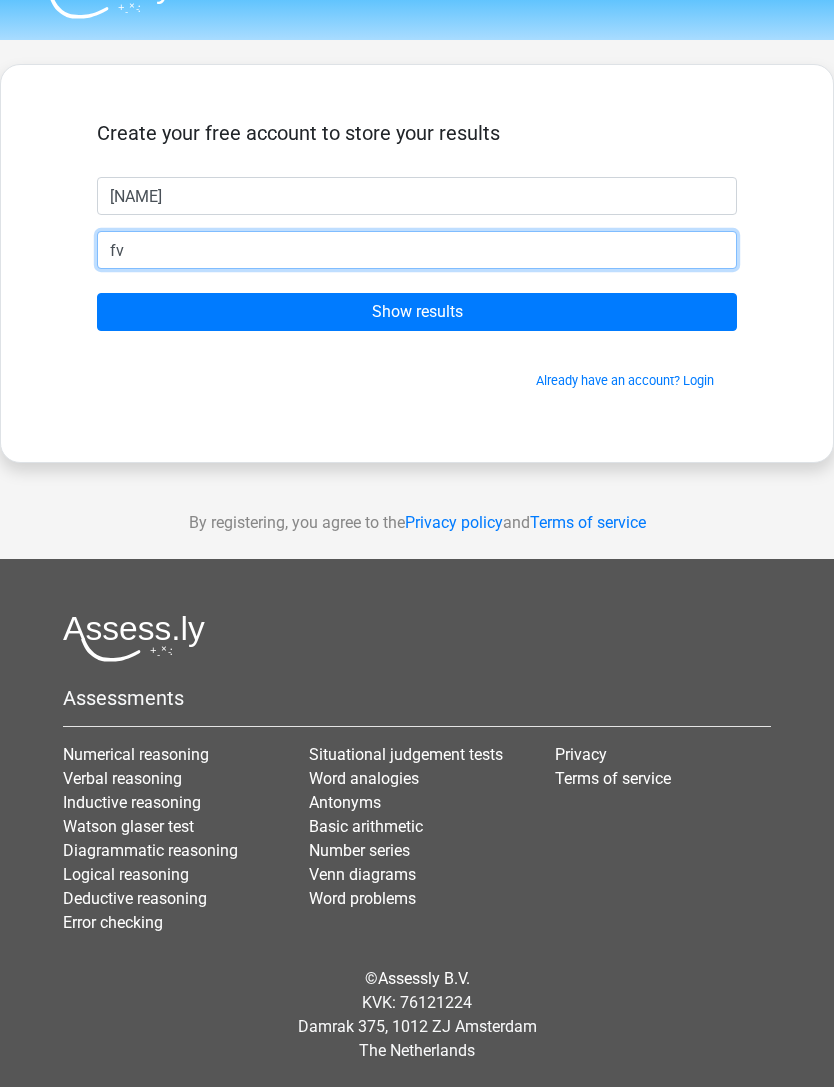 type on "f" 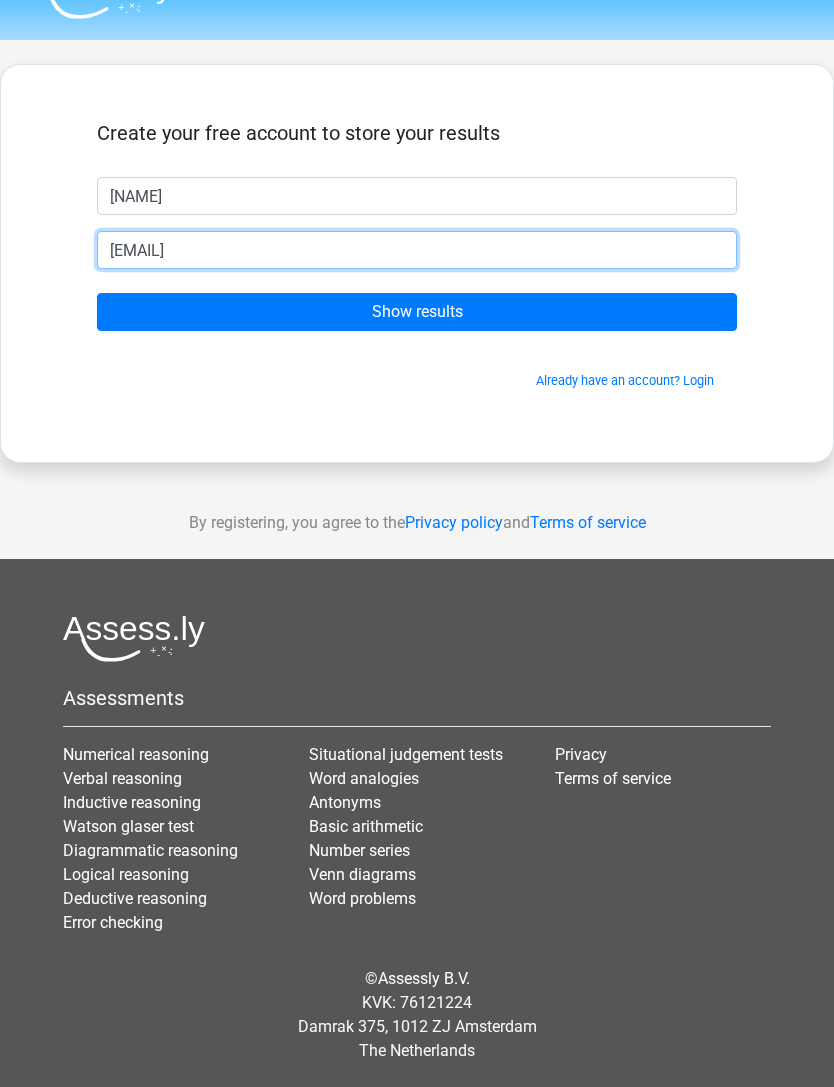 click on "nocole.nepia1@gmail.com" at bounding box center [417, 250] 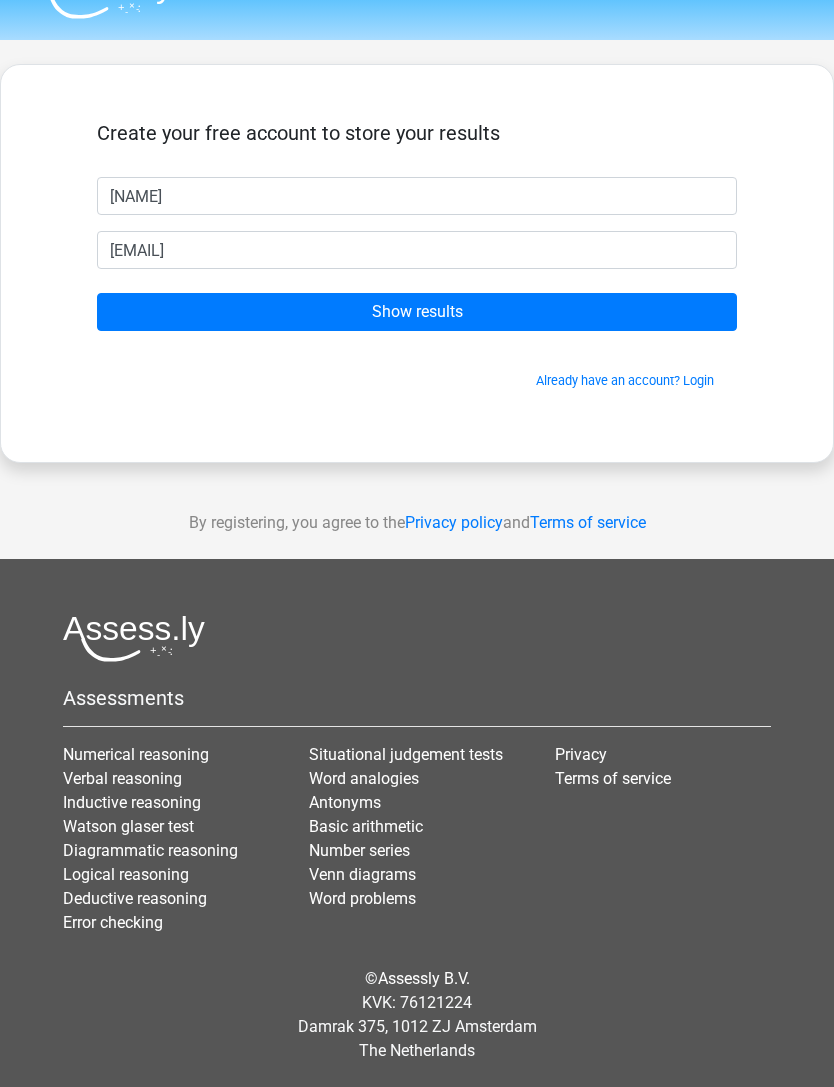 click on "Show results" at bounding box center [417, 312] 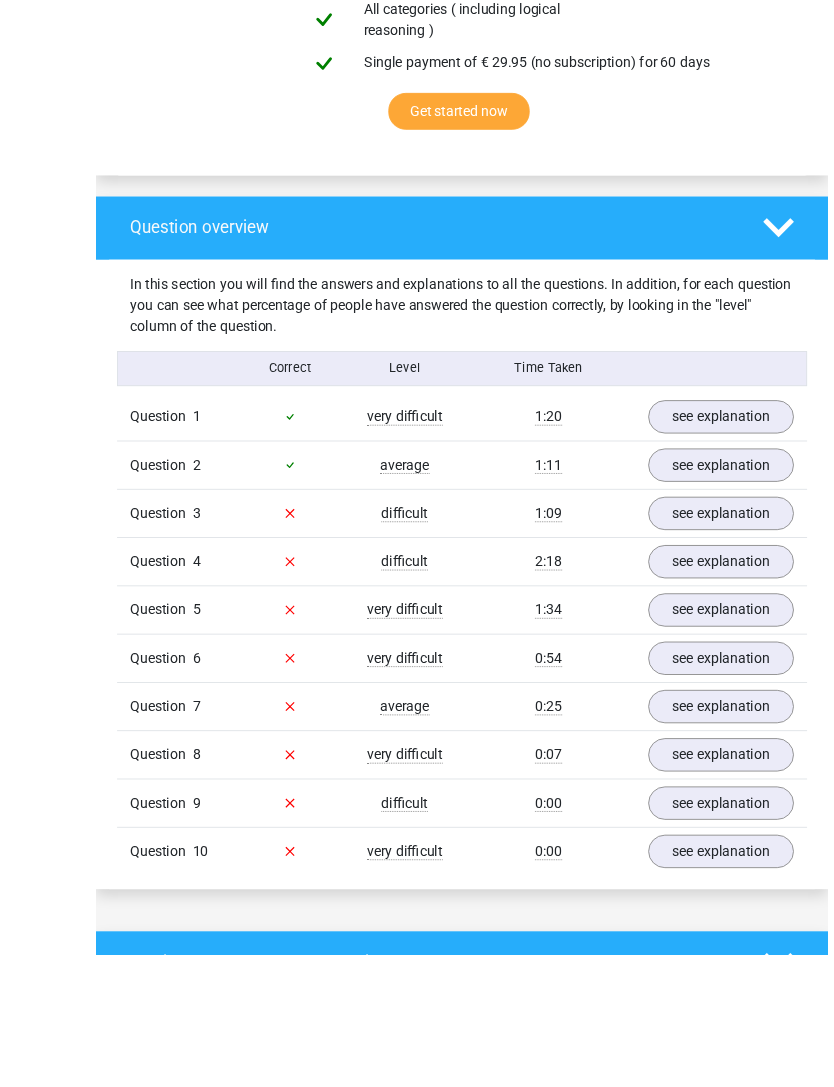 scroll, scrollTop: 1439, scrollLeft: 0, axis: vertical 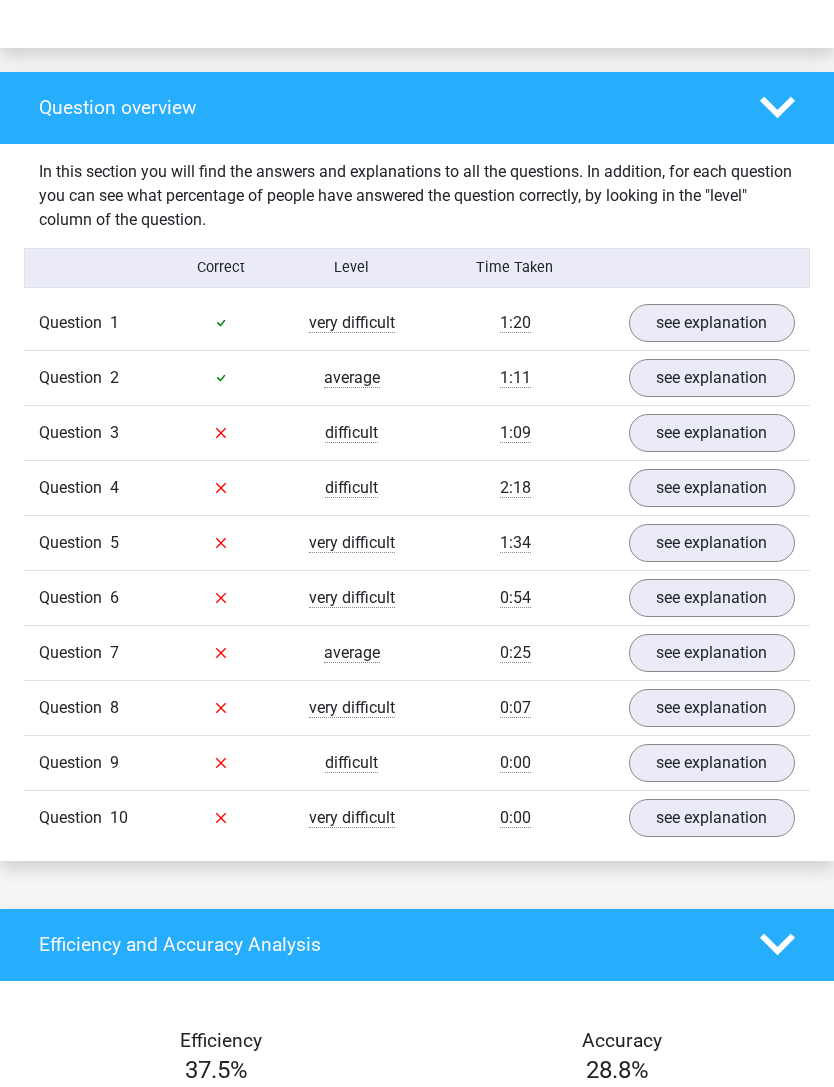 click on "see explanation" at bounding box center [712, 323] 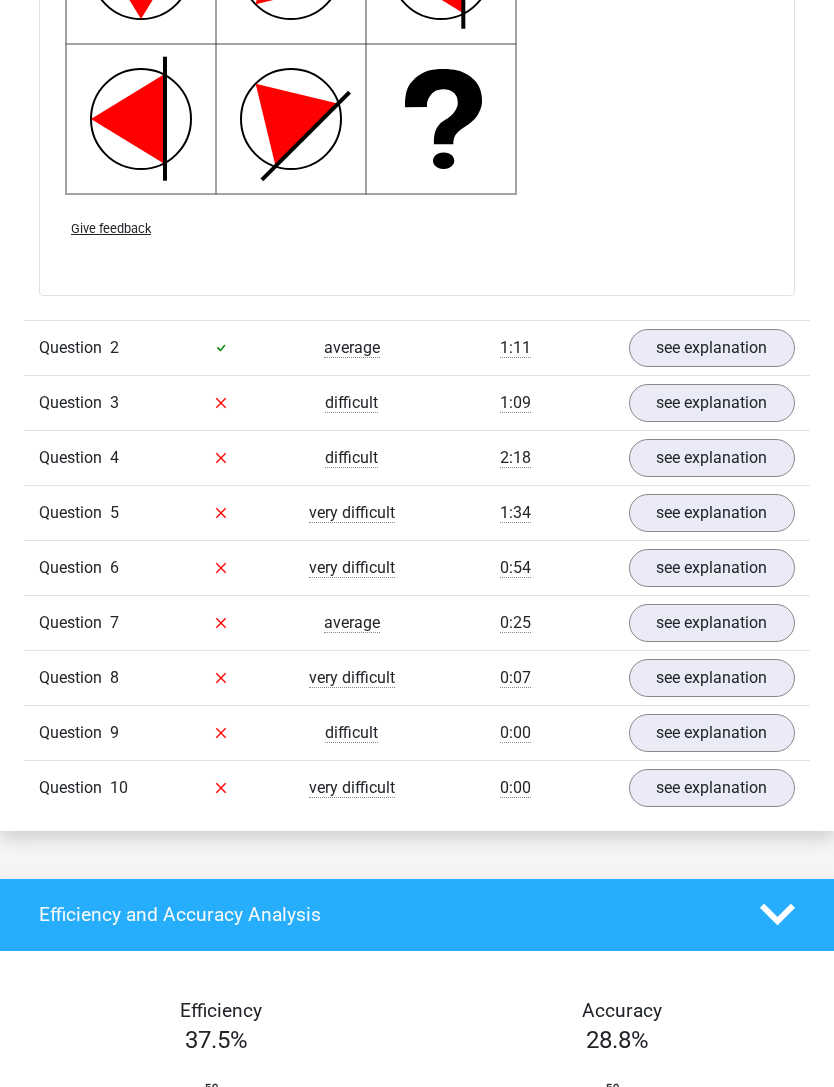 scroll, scrollTop: 2769, scrollLeft: 0, axis: vertical 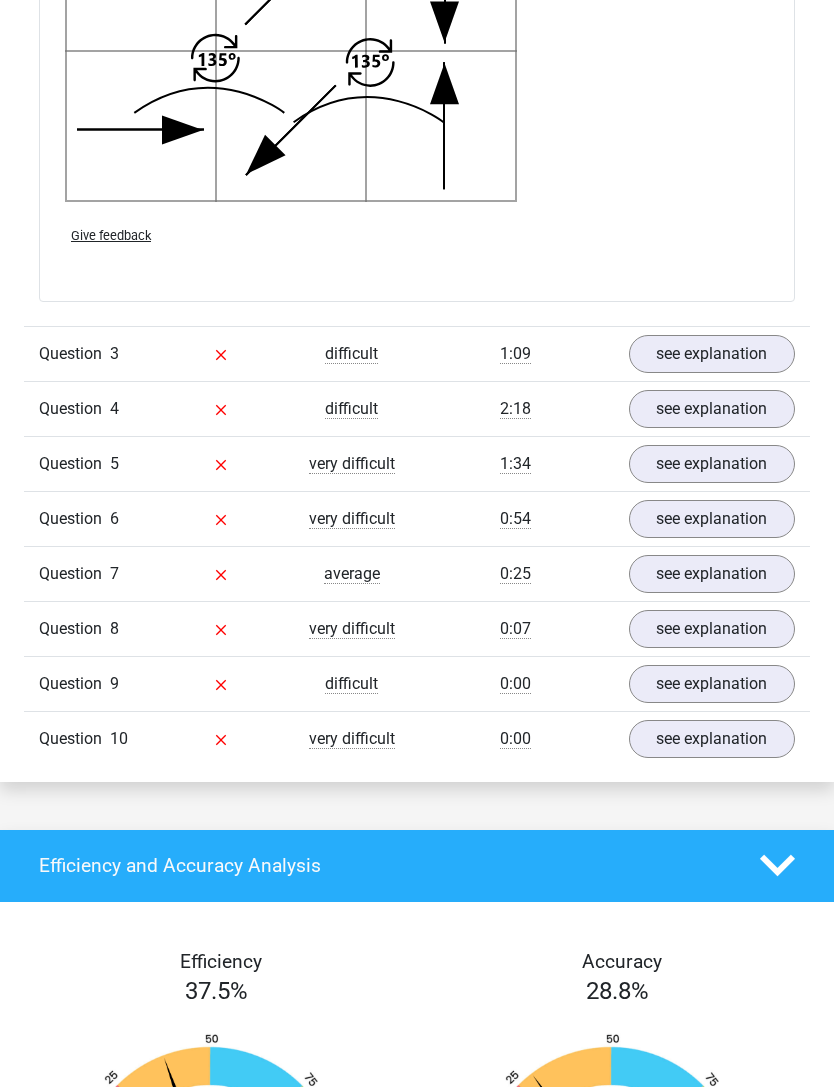 click on "see explanation" at bounding box center (712, 354) 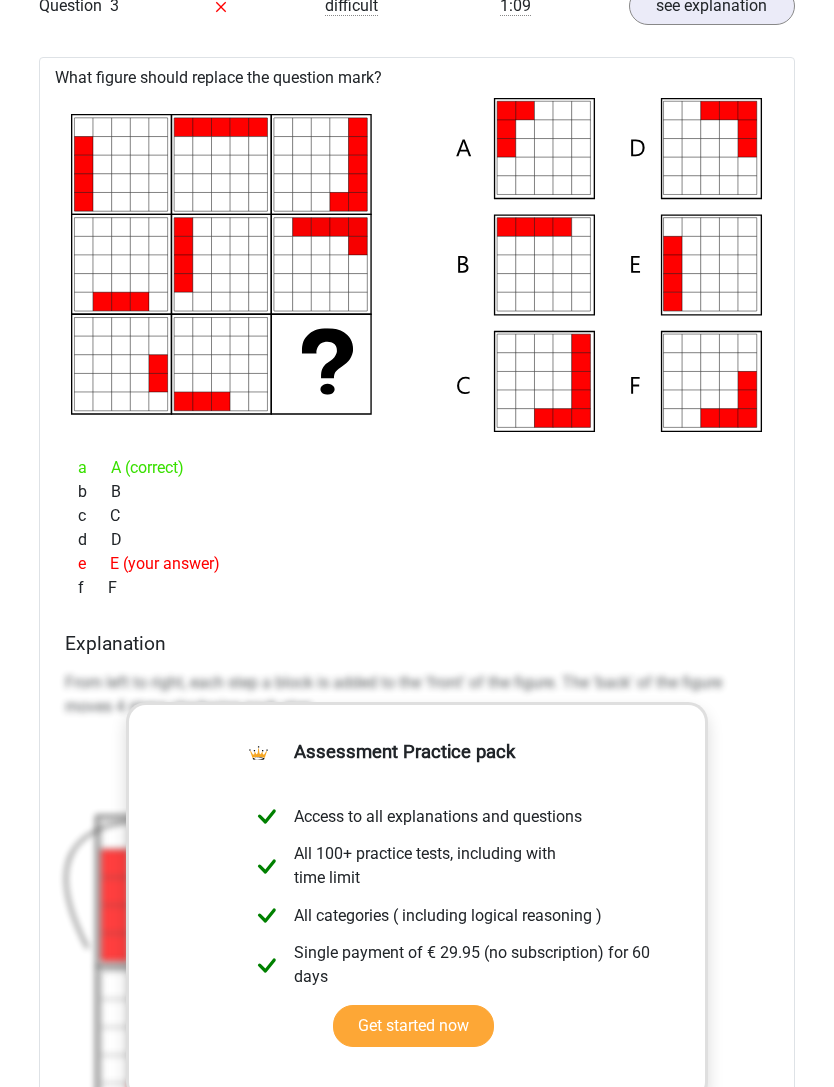 scroll, scrollTop: 4406, scrollLeft: 0, axis: vertical 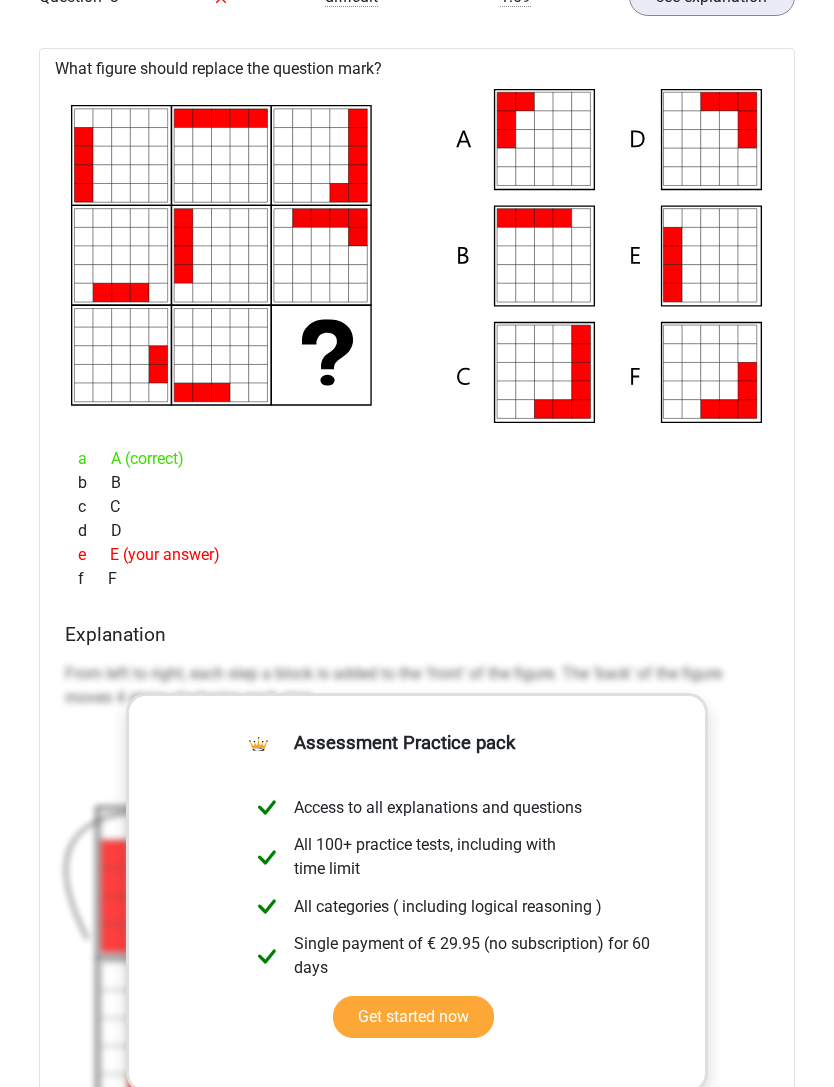 click 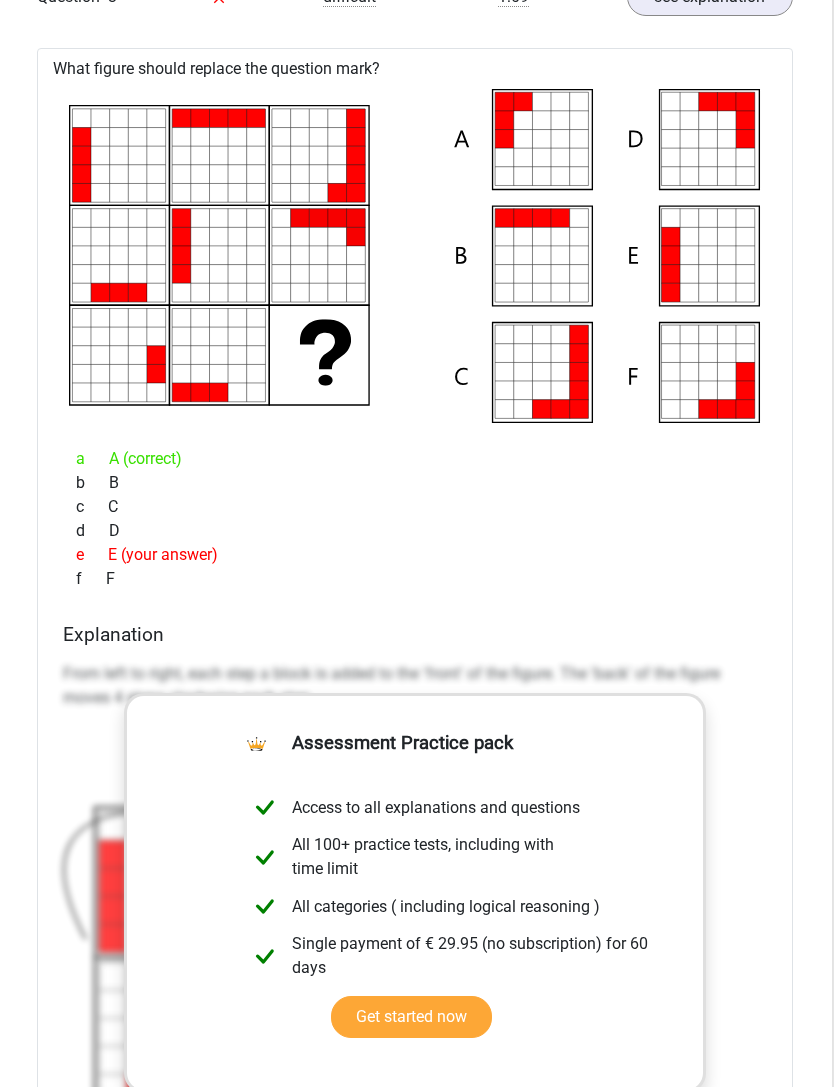 scroll, scrollTop: 4406, scrollLeft: 0, axis: vertical 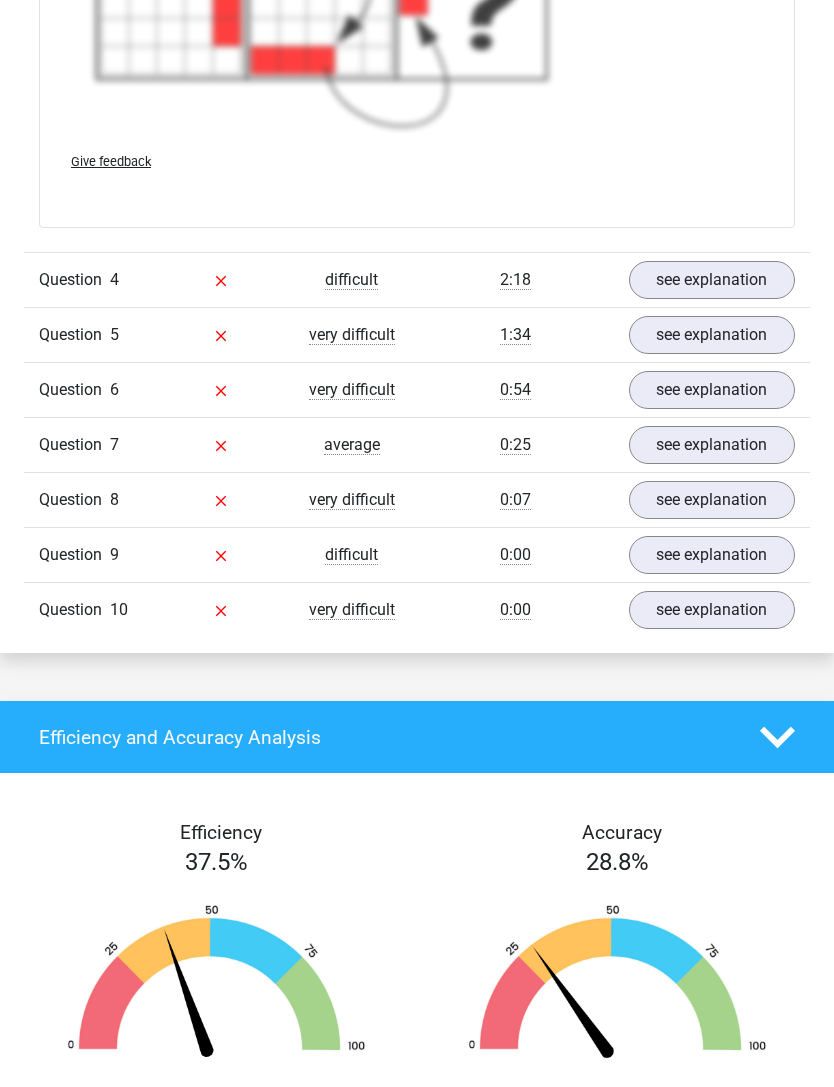 click on "see explanation" at bounding box center [712, 281] 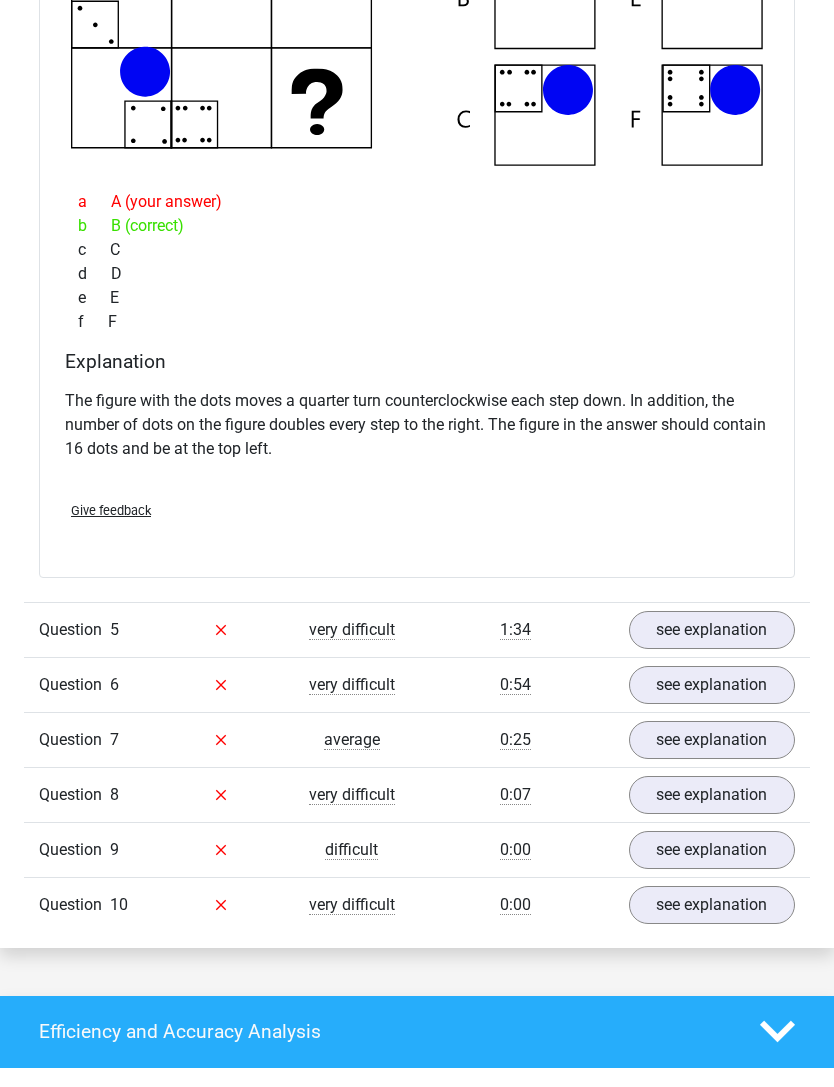 scroll, scrollTop: 6269, scrollLeft: 0, axis: vertical 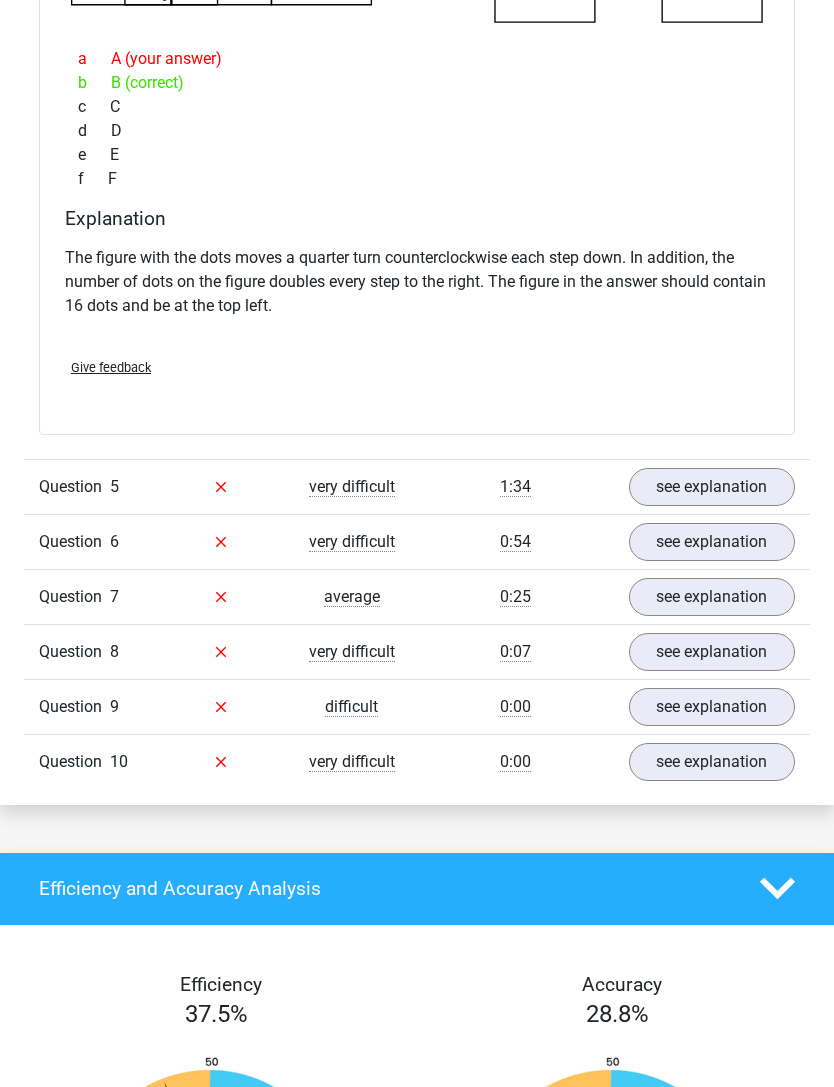 click on "see explanation" at bounding box center (712, 487) 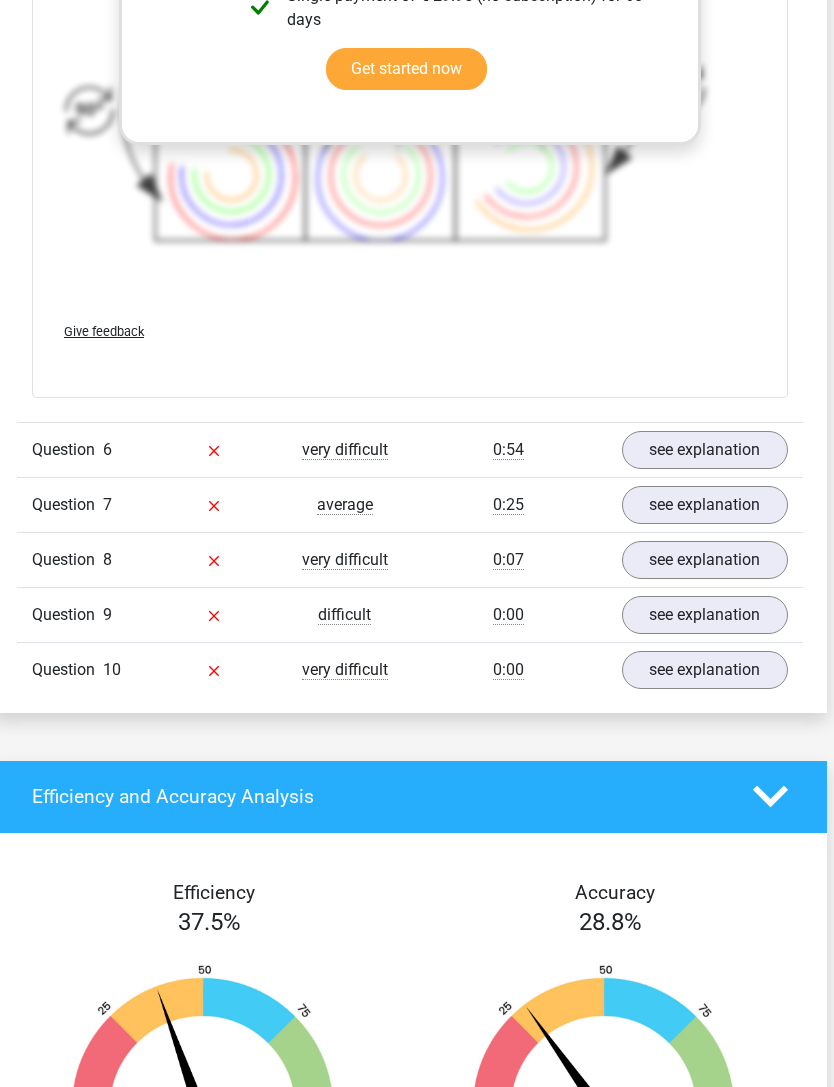 scroll, scrollTop: 7720, scrollLeft: 7, axis: both 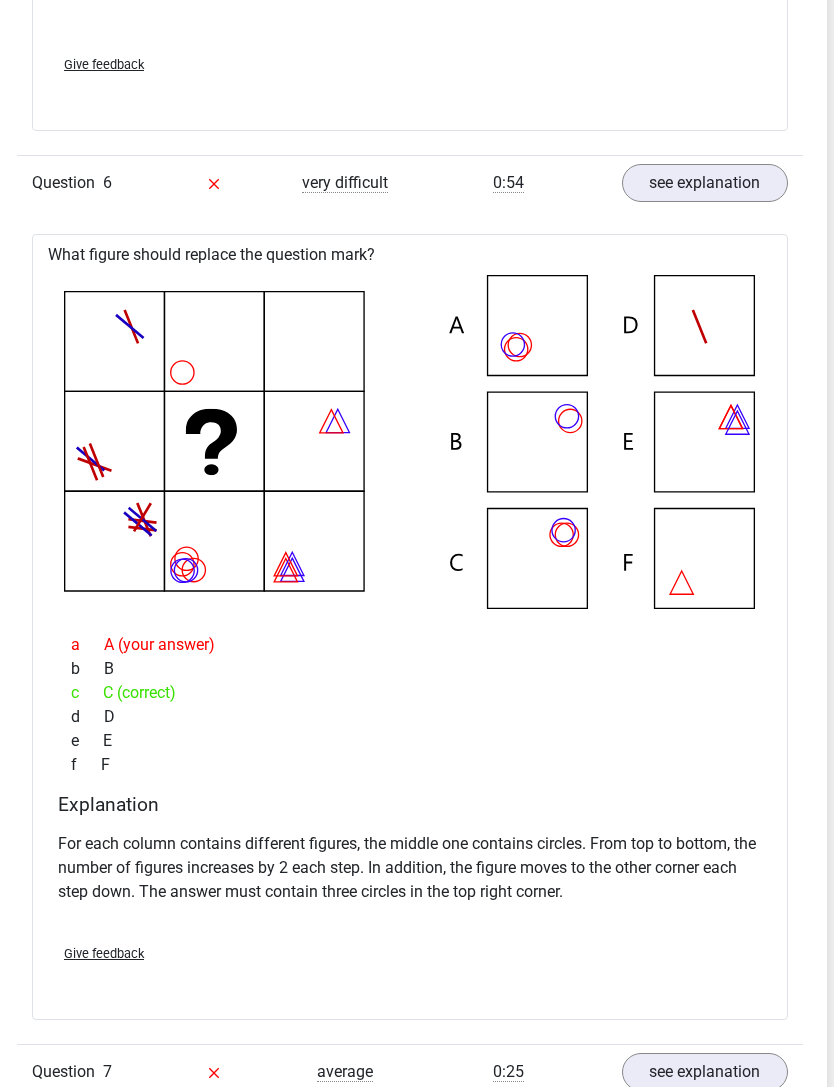 click 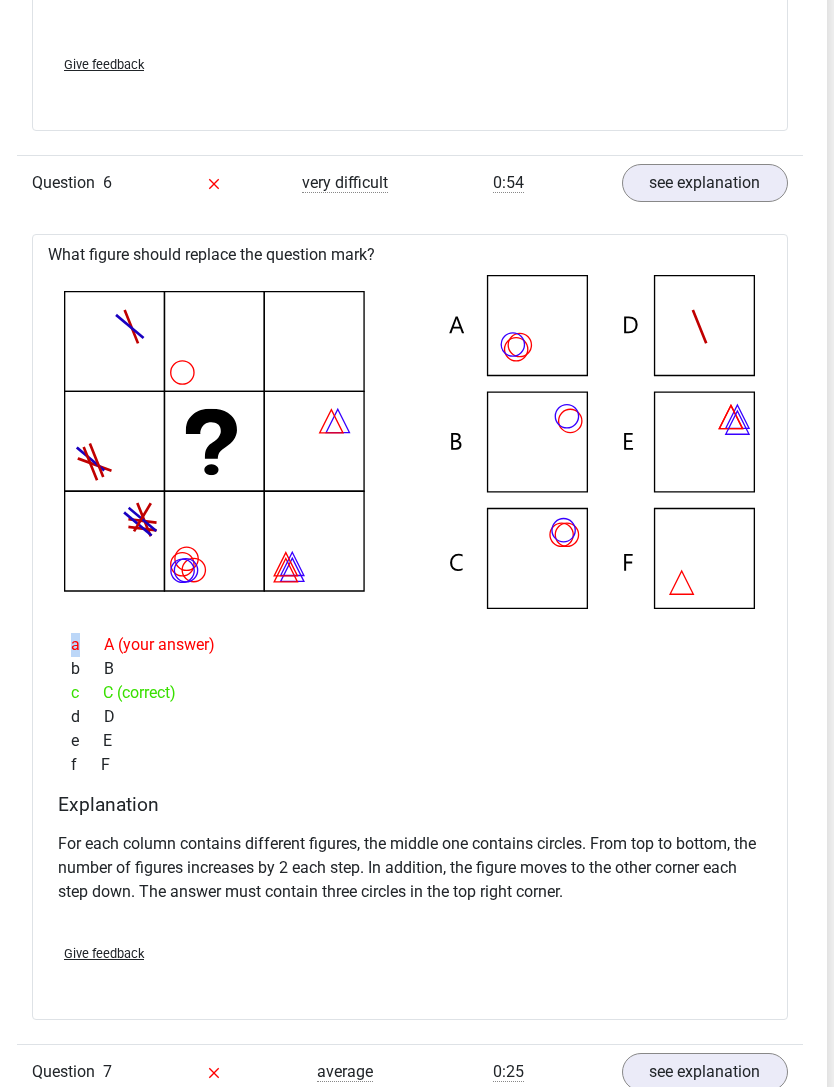 click 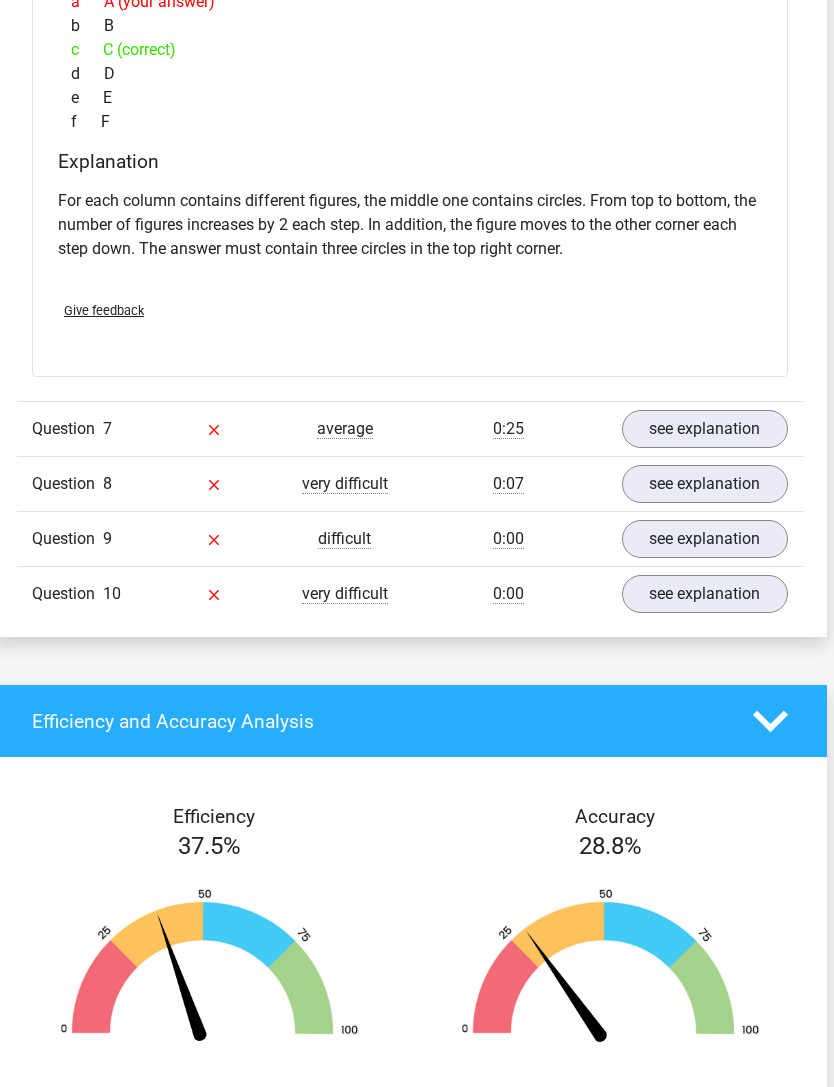 scroll, scrollTop: 8670, scrollLeft: 7, axis: both 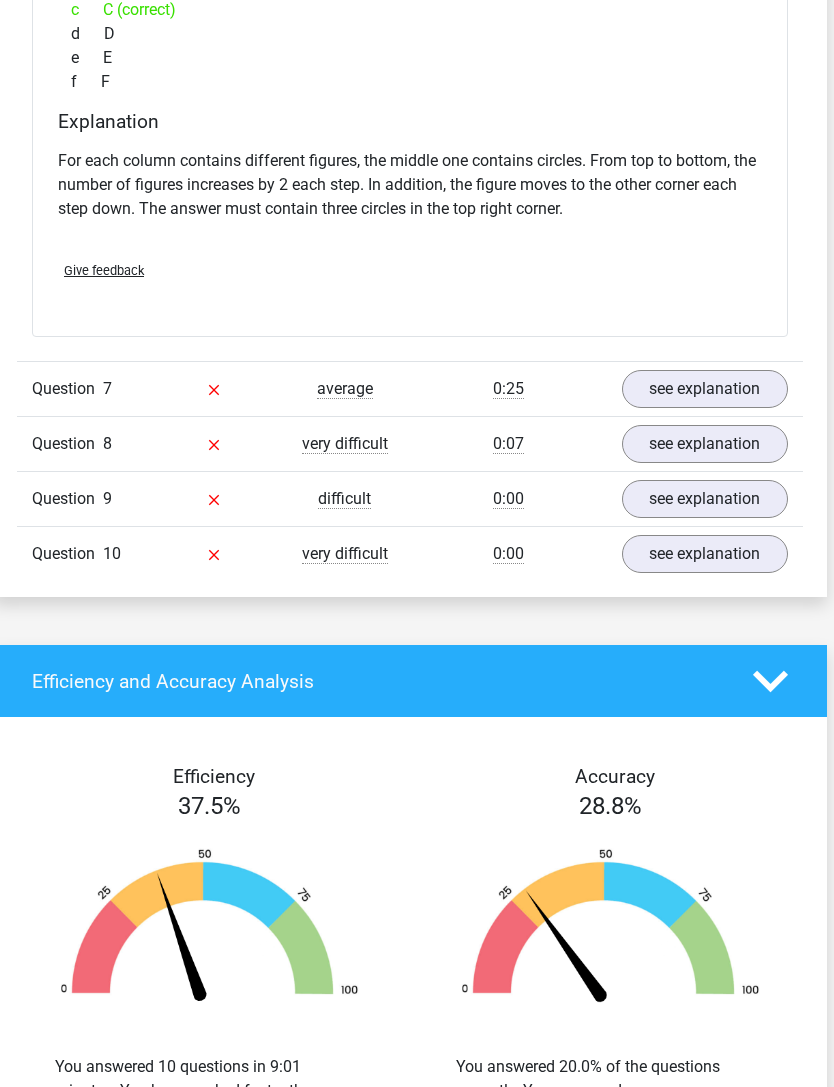 click on "see explanation" at bounding box center [705, 389] 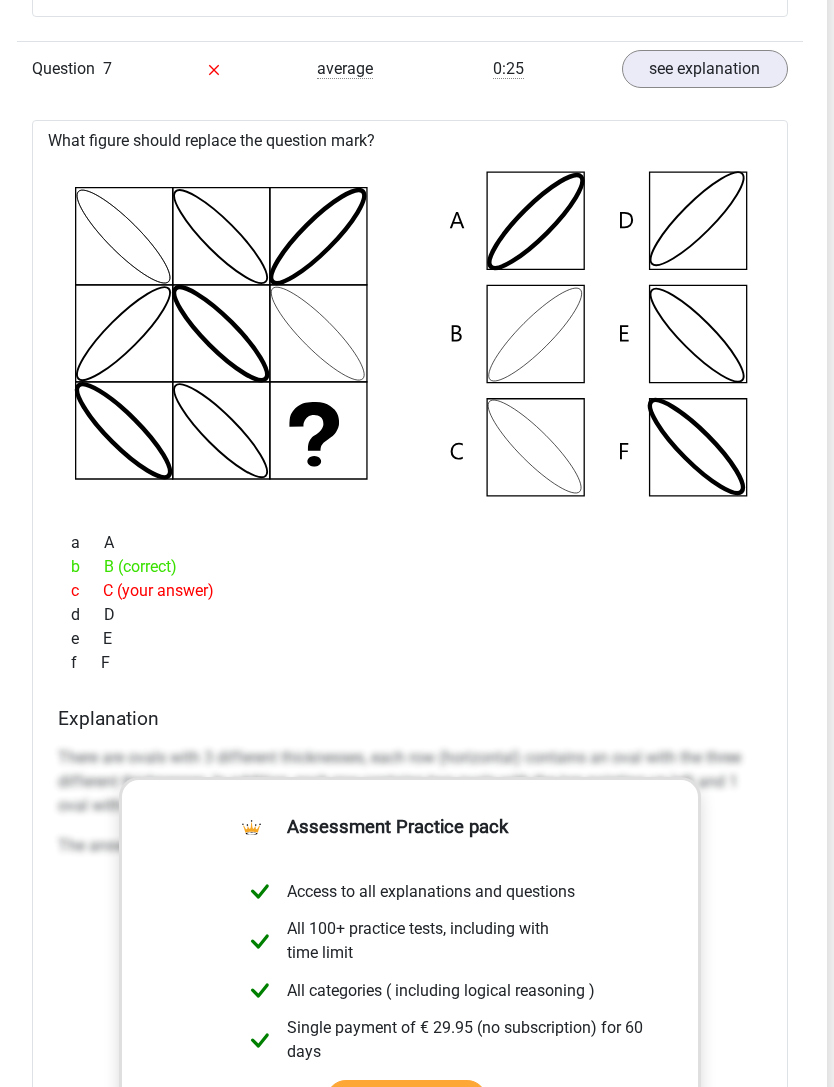 scroll, scrollTop: 8989, scrollLeft: 7, axis: both 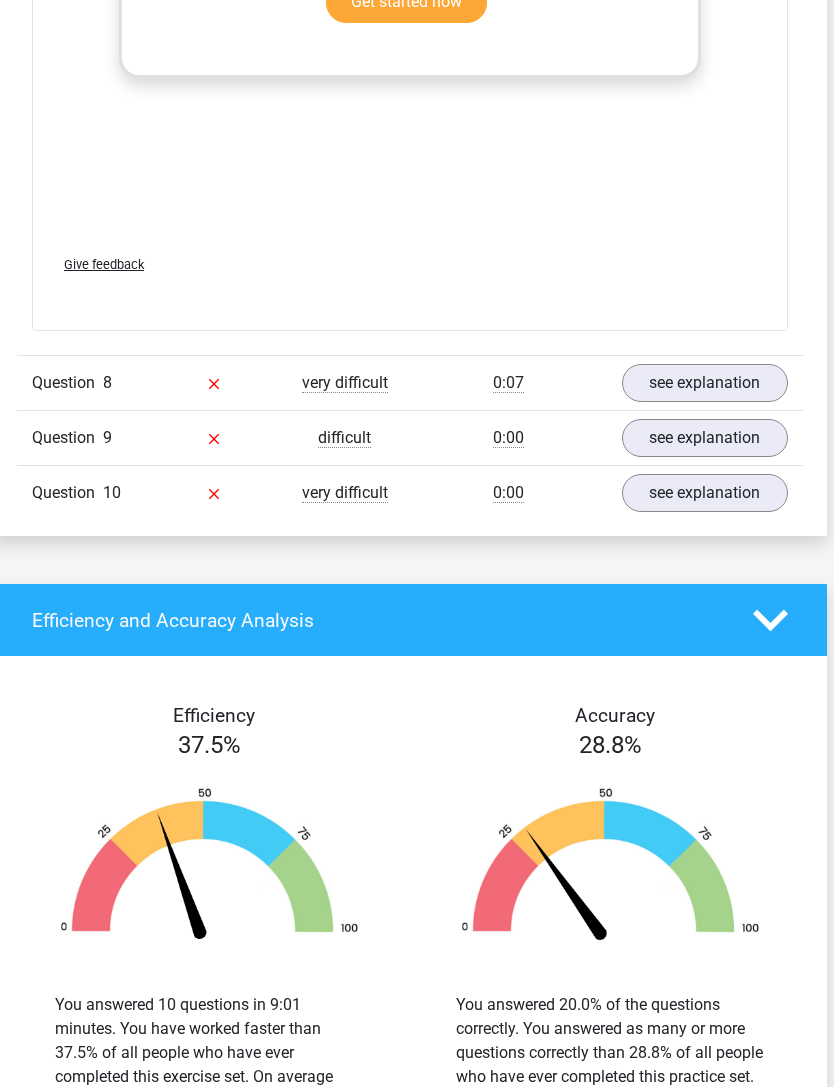 click on "see explanation" at bounding box center [705, 384] 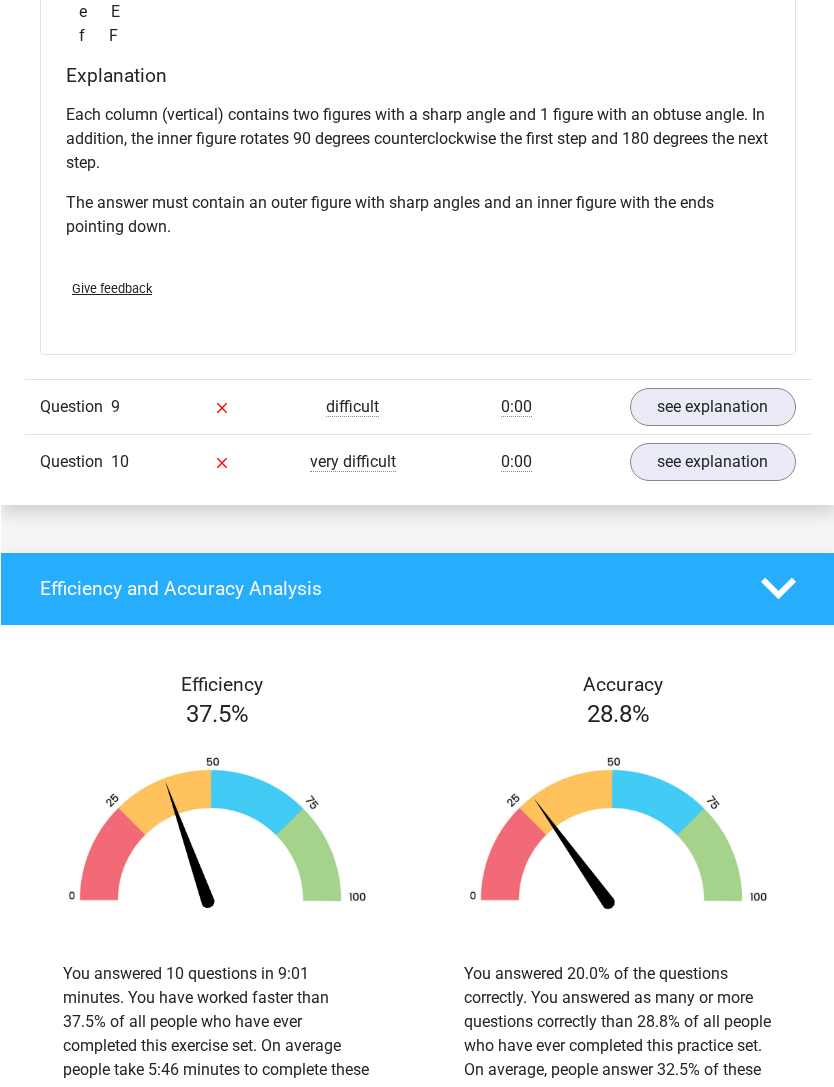 scroll, scrollTop: 11018, scrollLeft: 0, axis: vertical 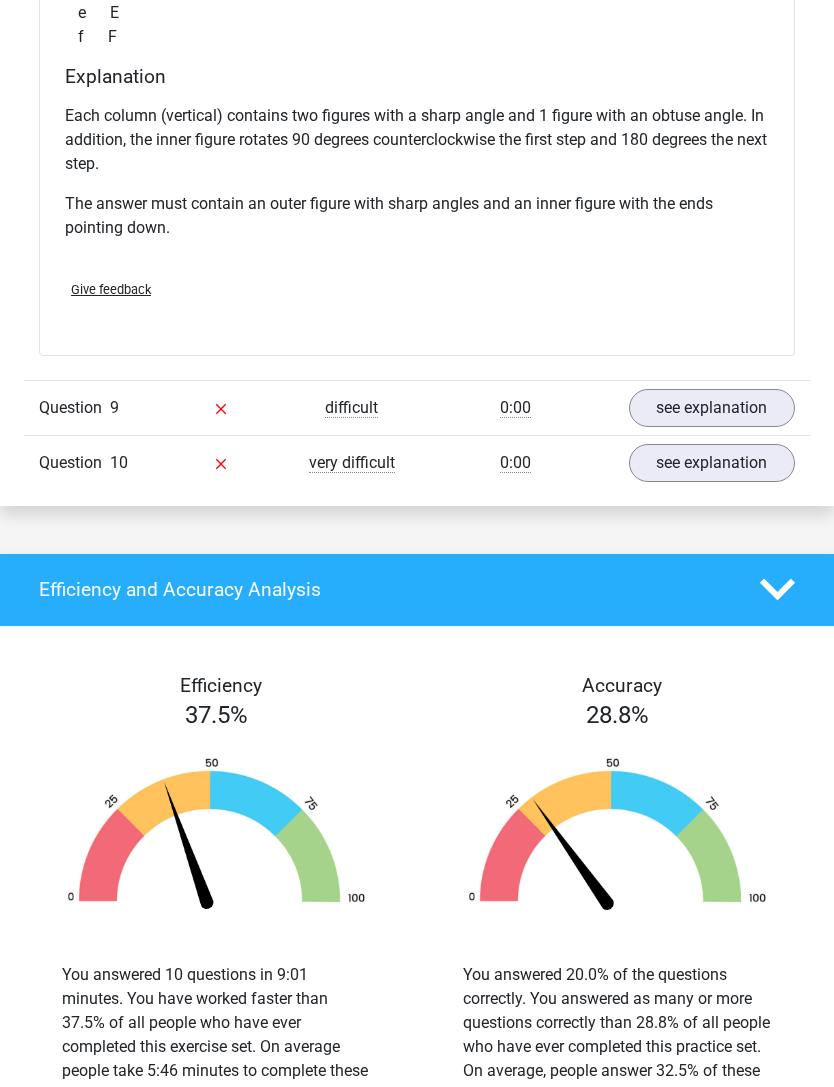 click on "see explanation" at bounding box center [712, 408] 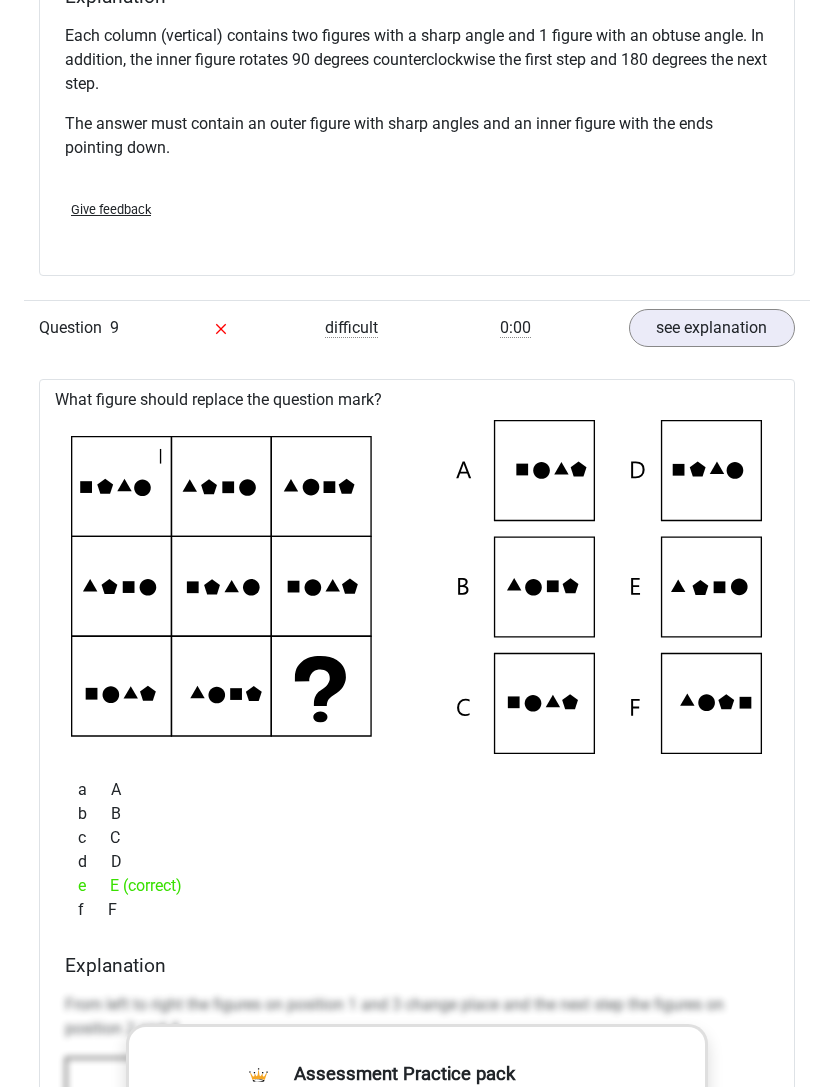scroll, scrollTop: 11097, scrollLeft: 0, axis: vertical 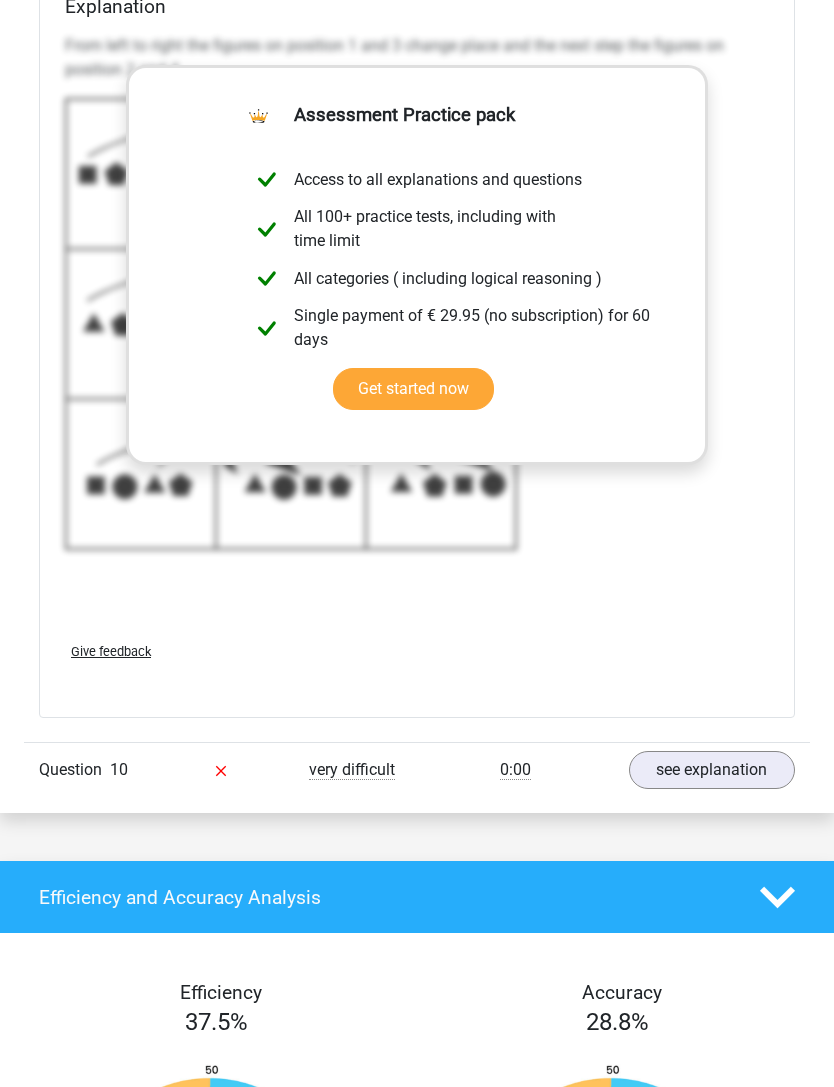 click on "see explanation" at bounding box center [712, 770] 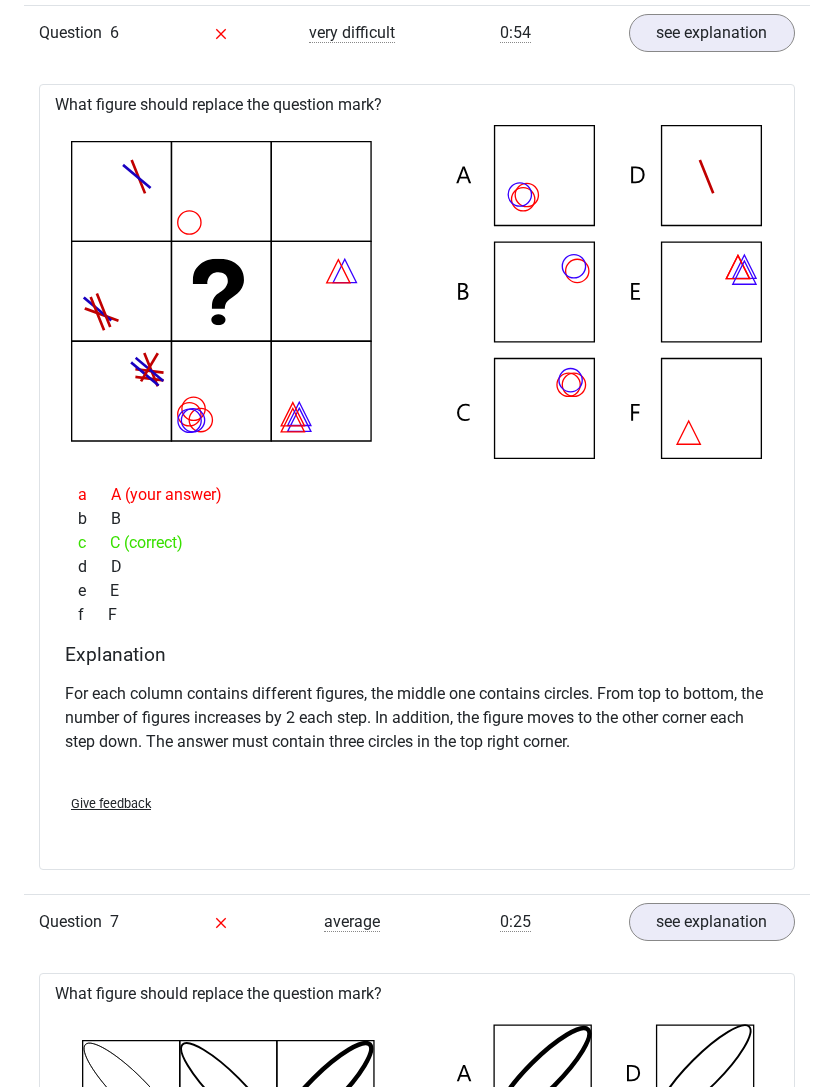 scroll, scrollTop: 8122, scrollLeft: 0, axis: vertical 